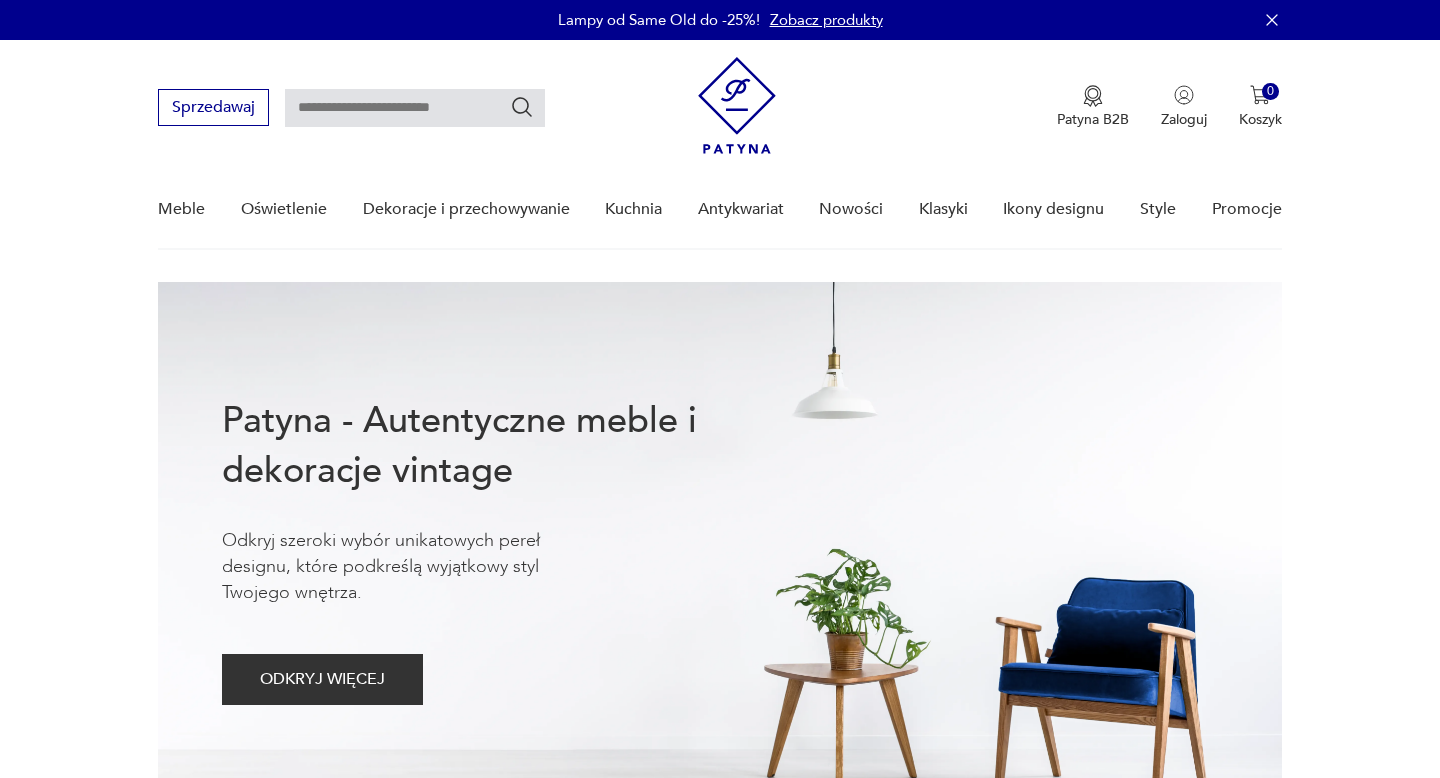 scroll, scrollTop: 0, scrollLeft: 0, axis: both 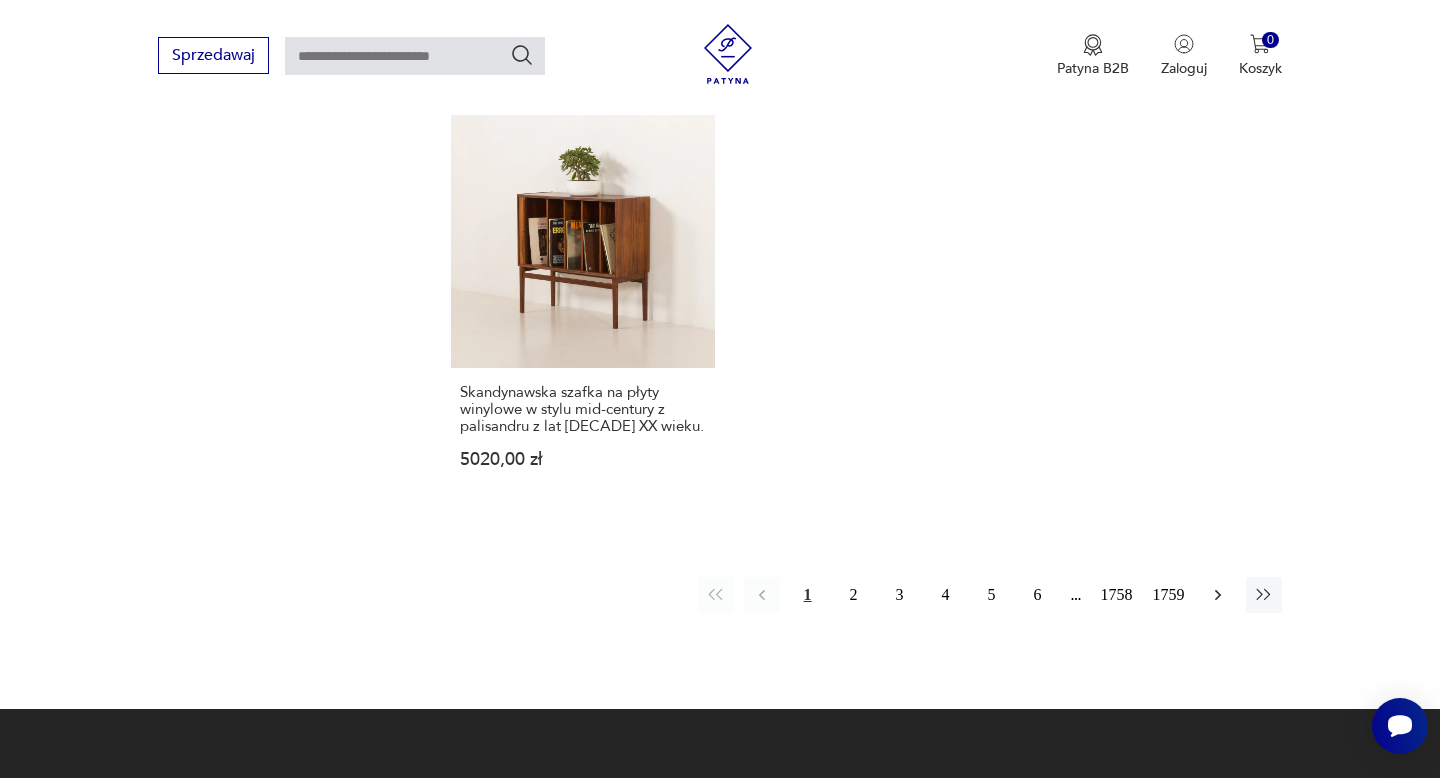 click at bounding box center (1217, 595) 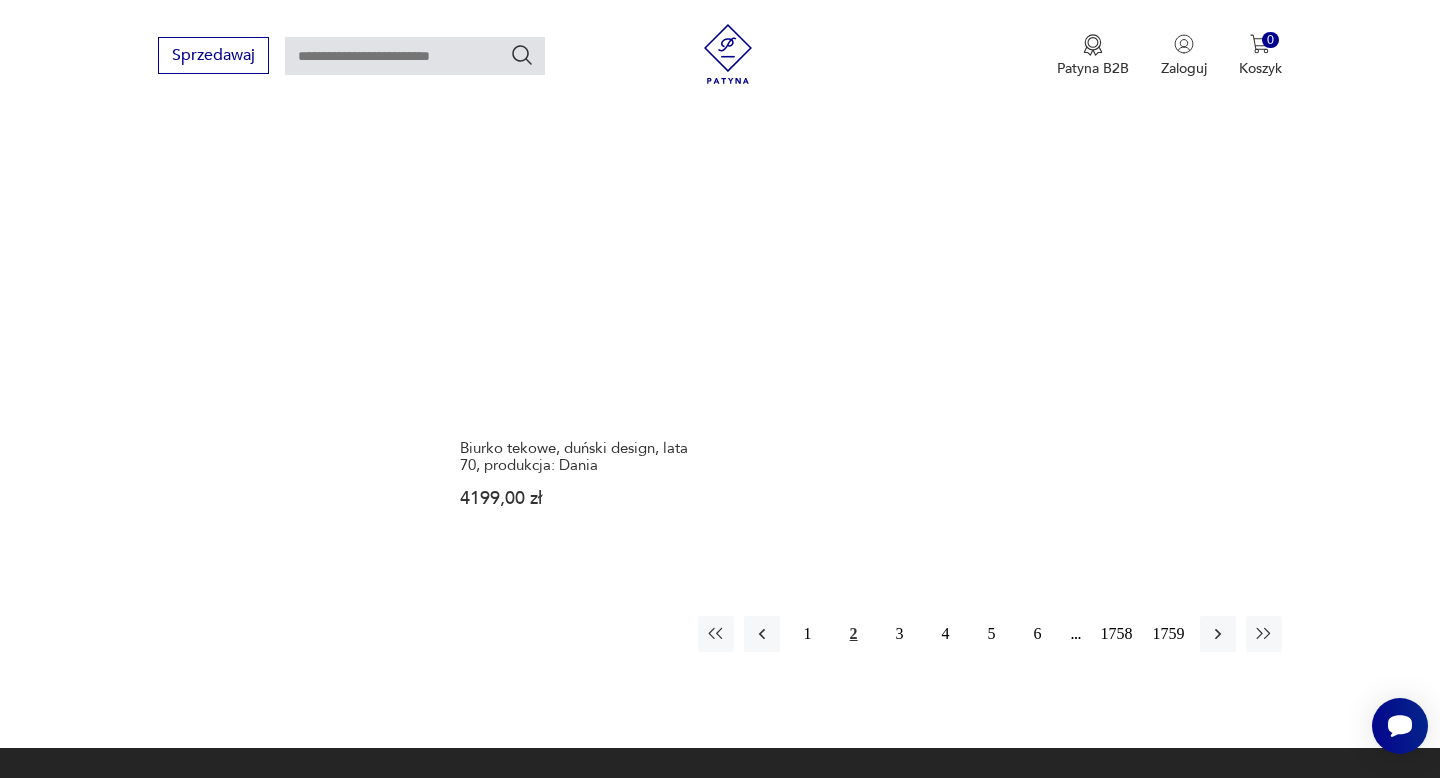scroll, scrollTop: 2653, scrollLeft: 0, axis: vertical 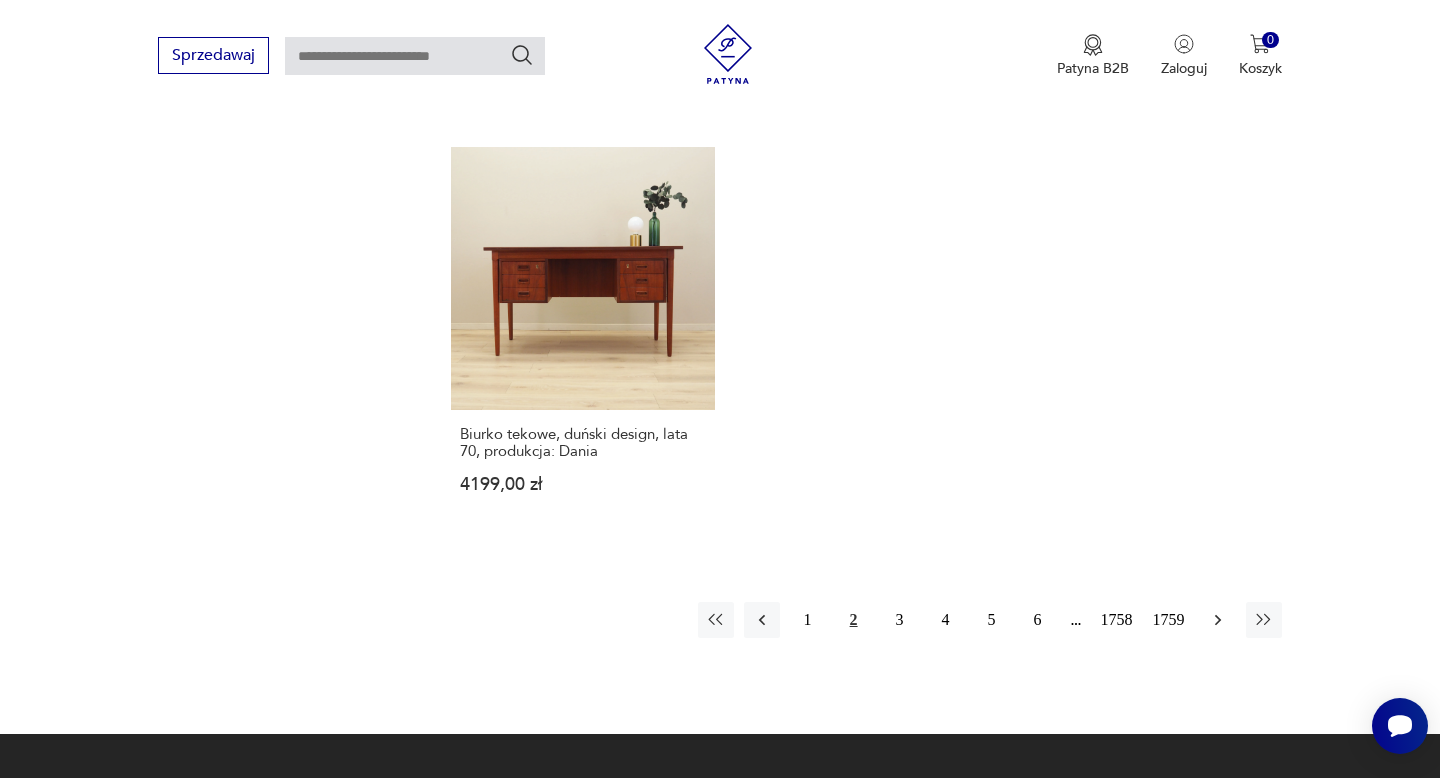 click at bounding box center (1218, 620) 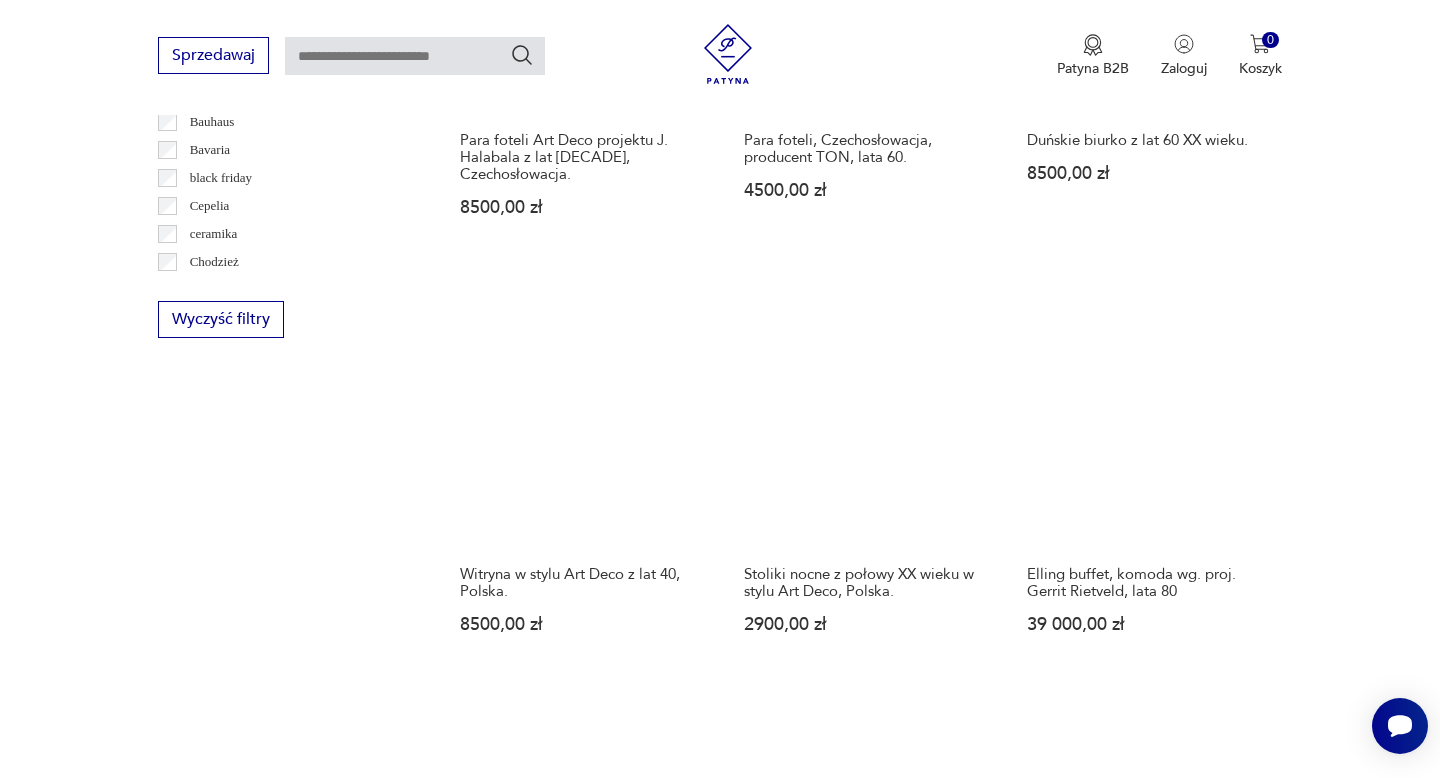 scroll, scrollTop: 1195, scrollLeft: 0, axis: vertical 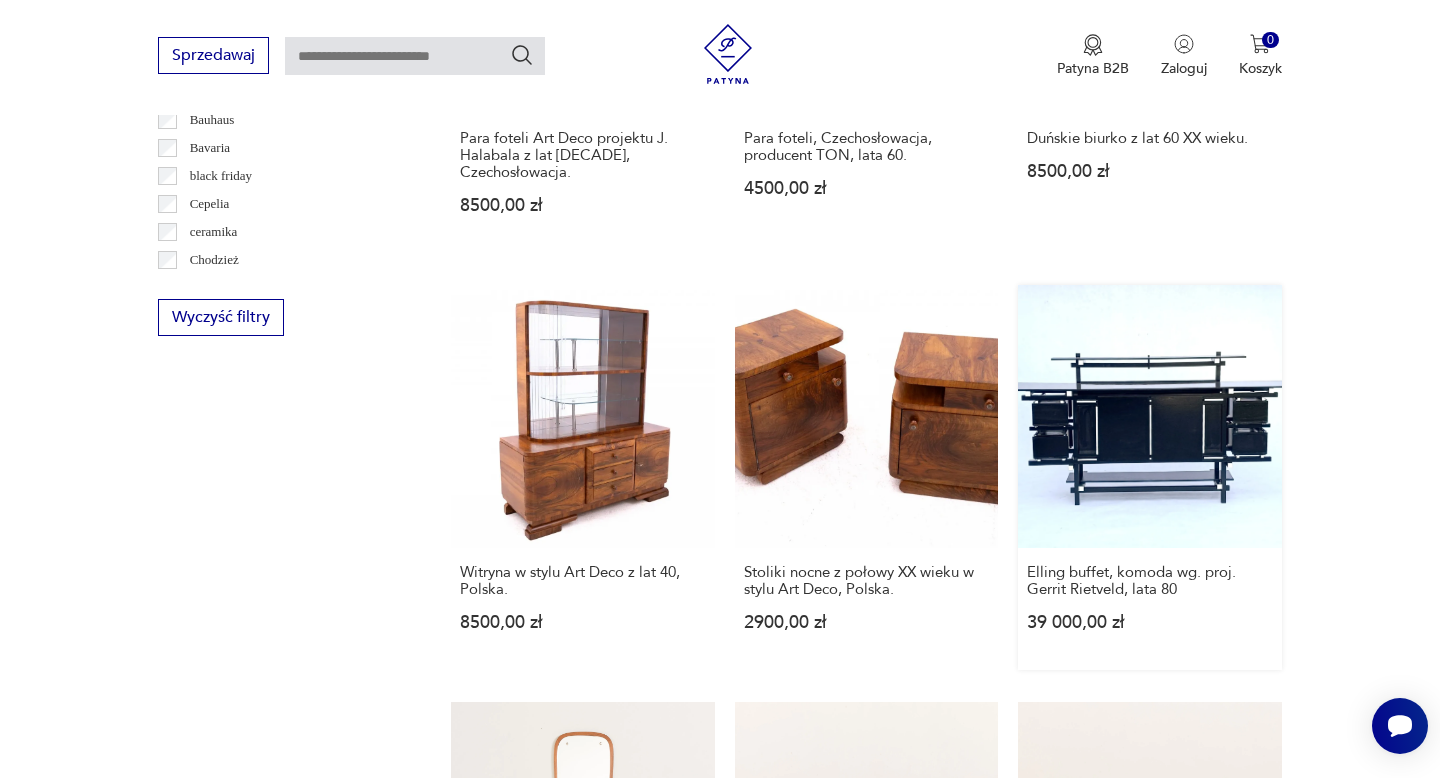 click on "Elling buffet, komoda wg. proj. Gerrit Rietveld, lata [DECADE] [PRICE]" at bounding box center (1149, 477) 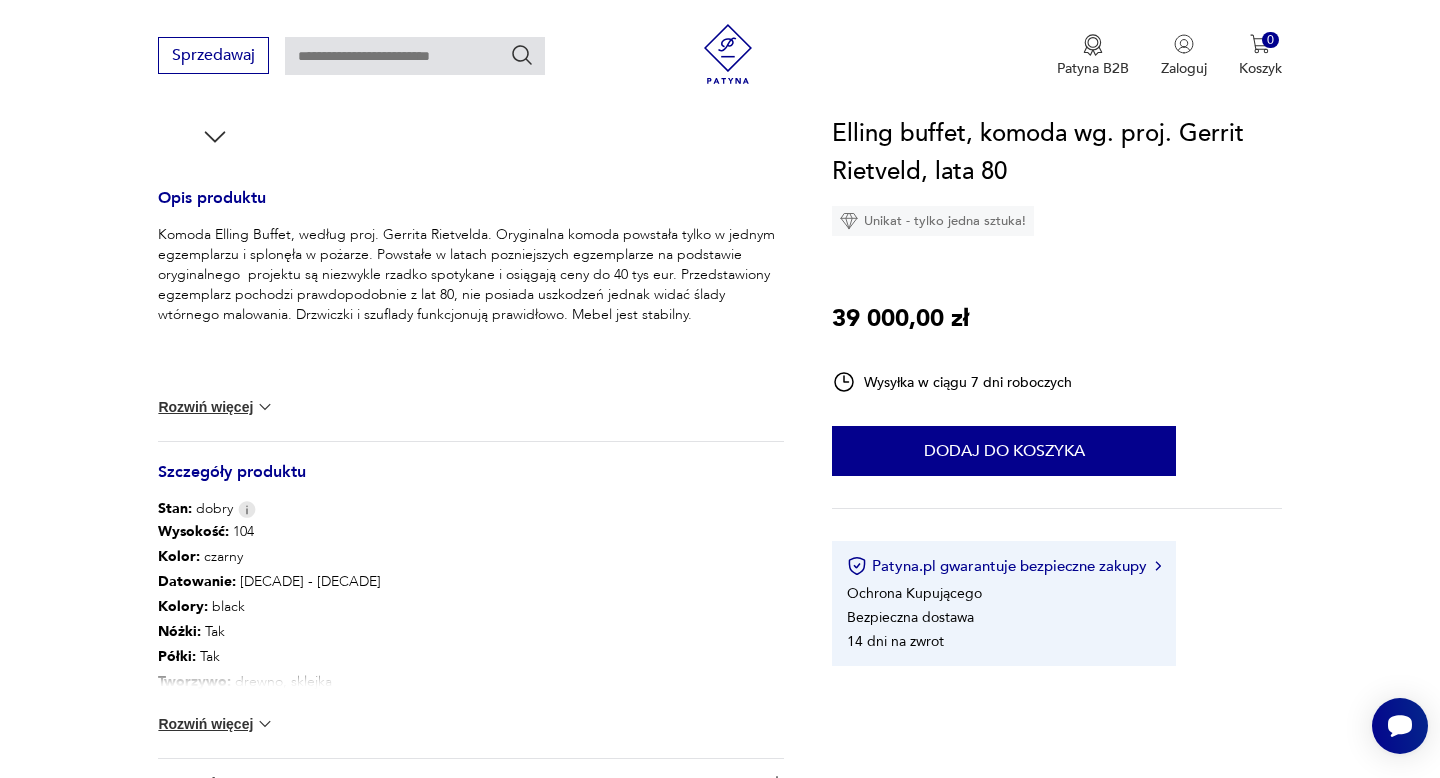 scroll, scrollTop: 799, scrollLeft: 0, axis: vertical 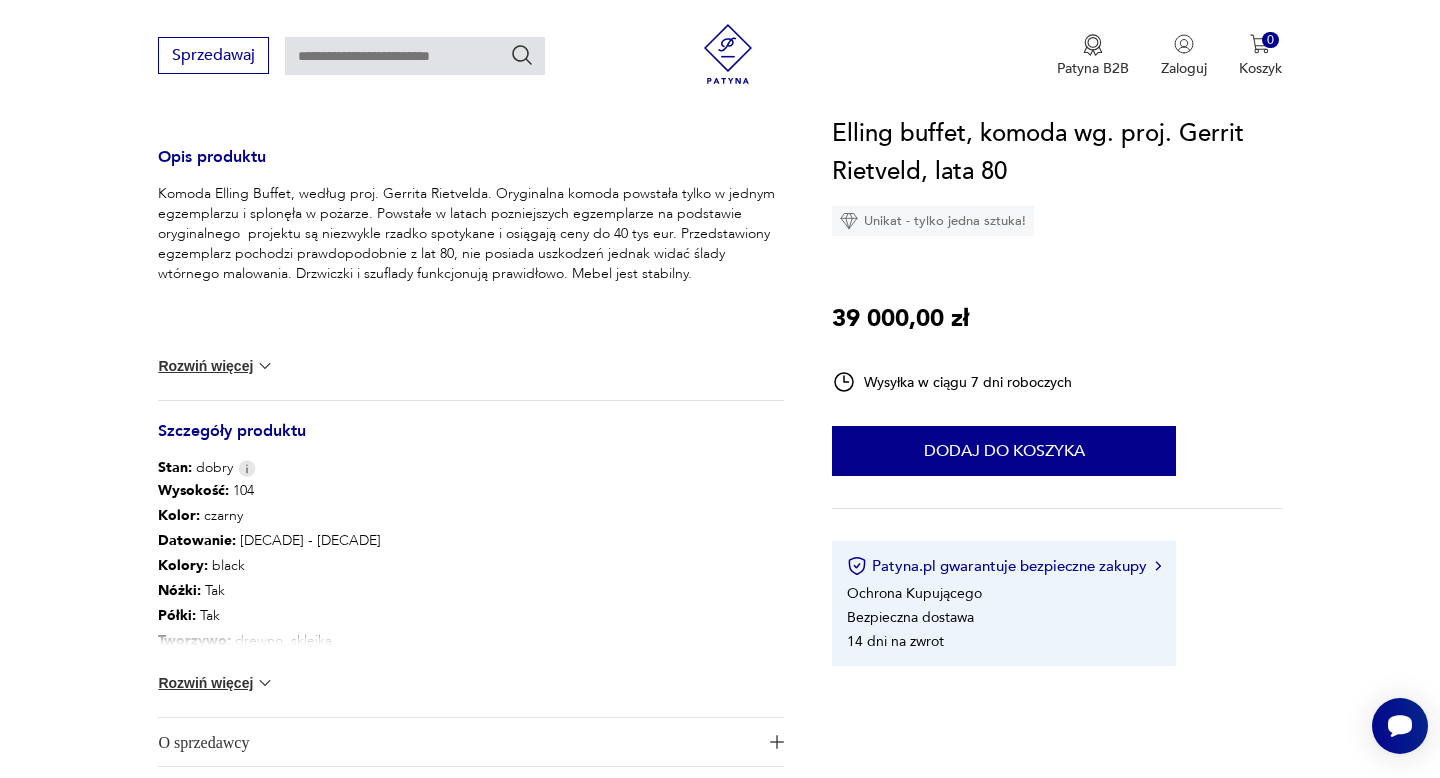click on "O sprzedawcy" at bounding box center [457, 742] 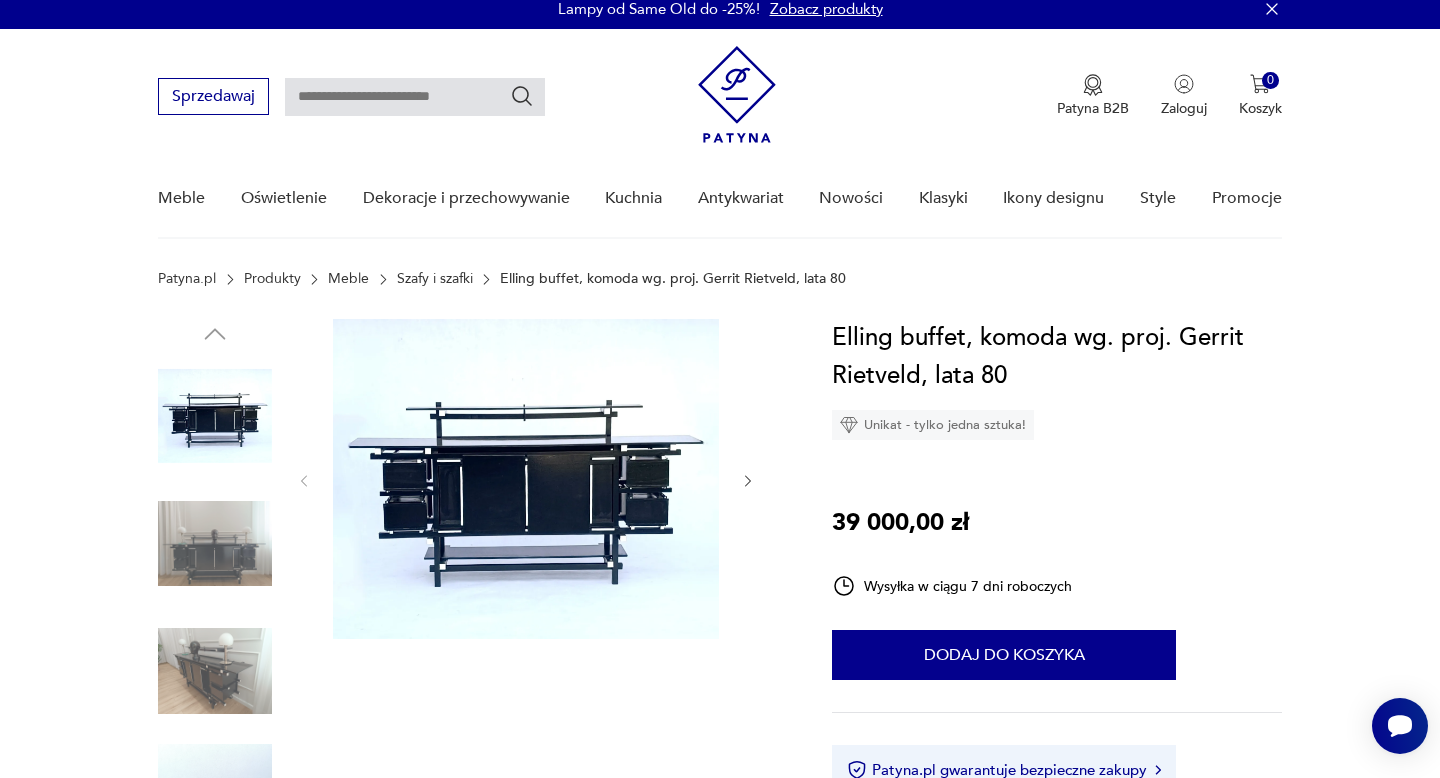 scroll, scrollTop: 6, scrollLeft: 0, axis: vertical 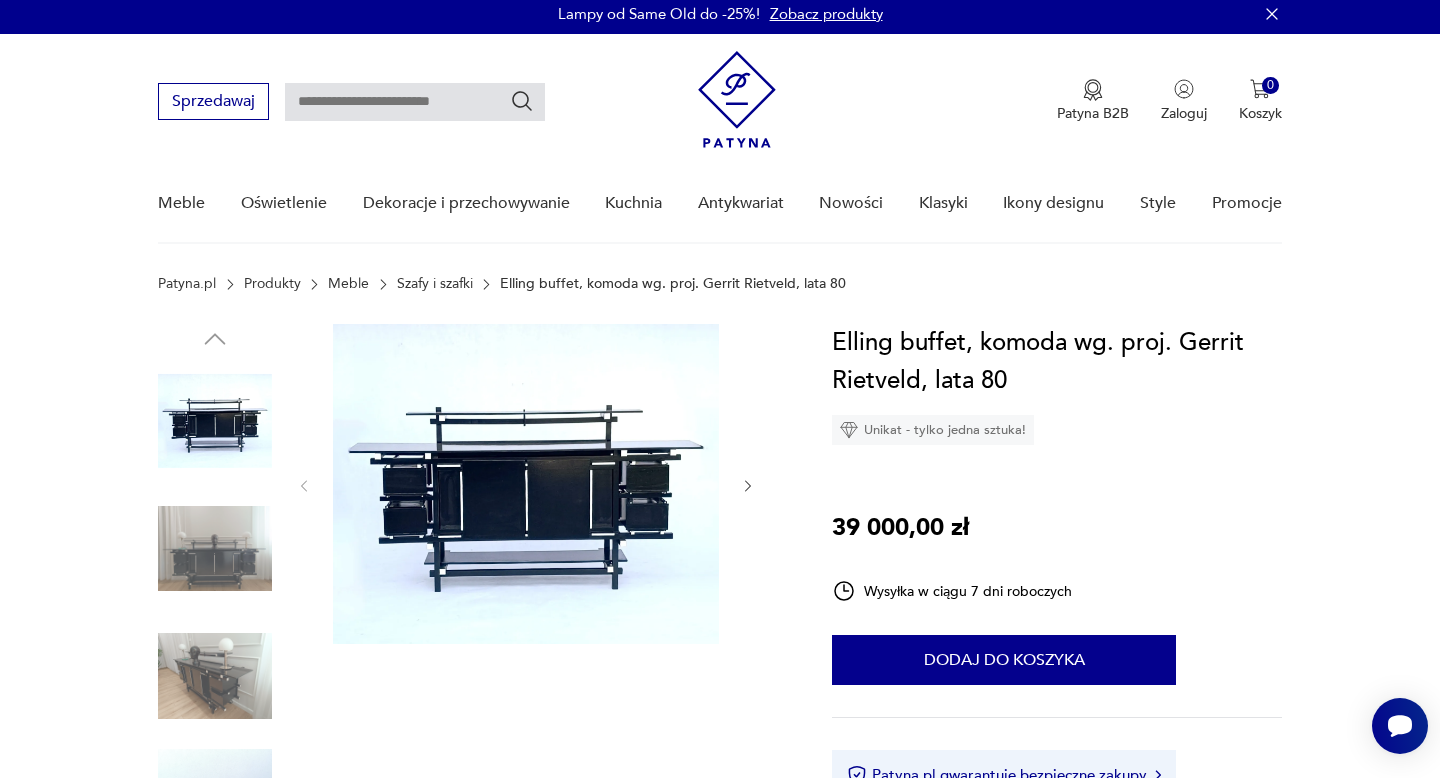 click at bounding box center (215, 421) 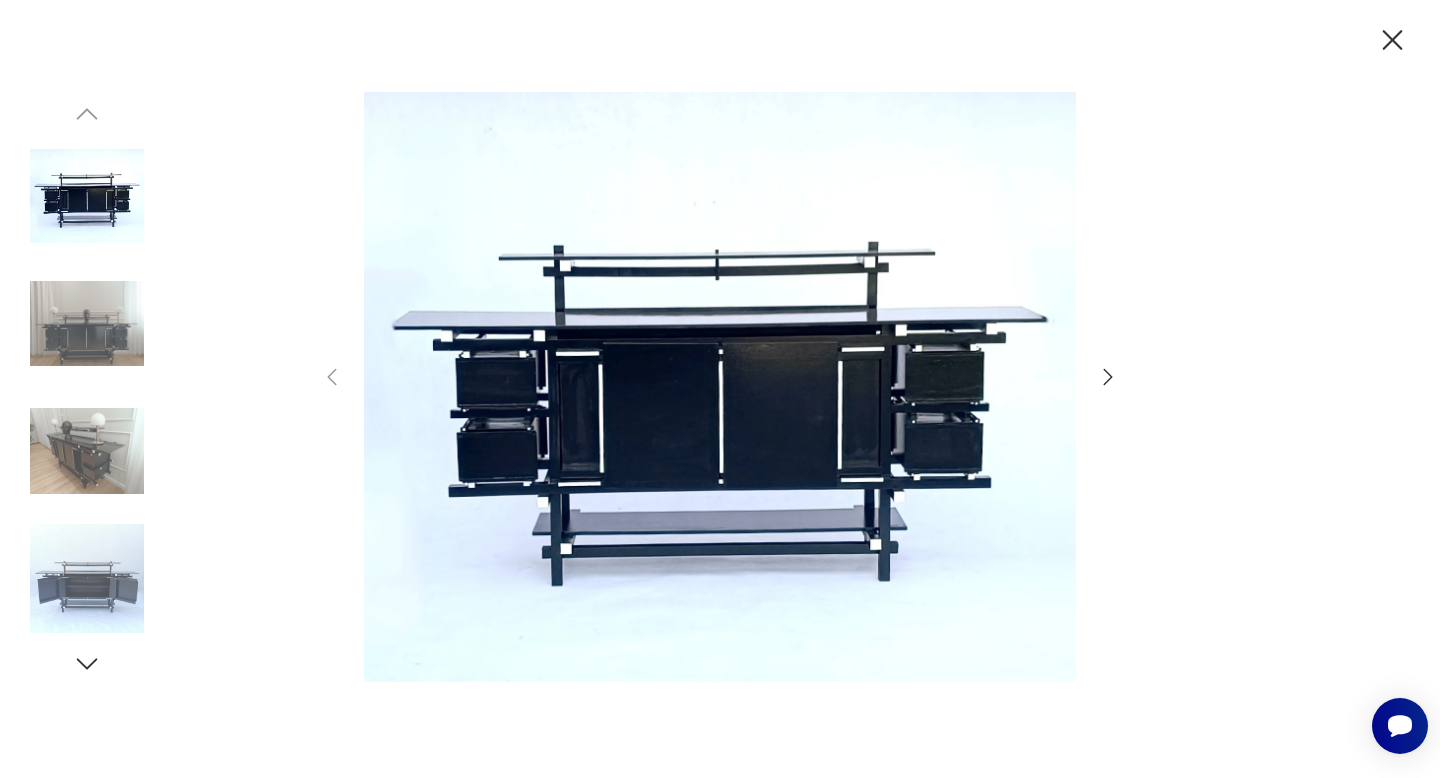 click at bounding box center (1108, 377) 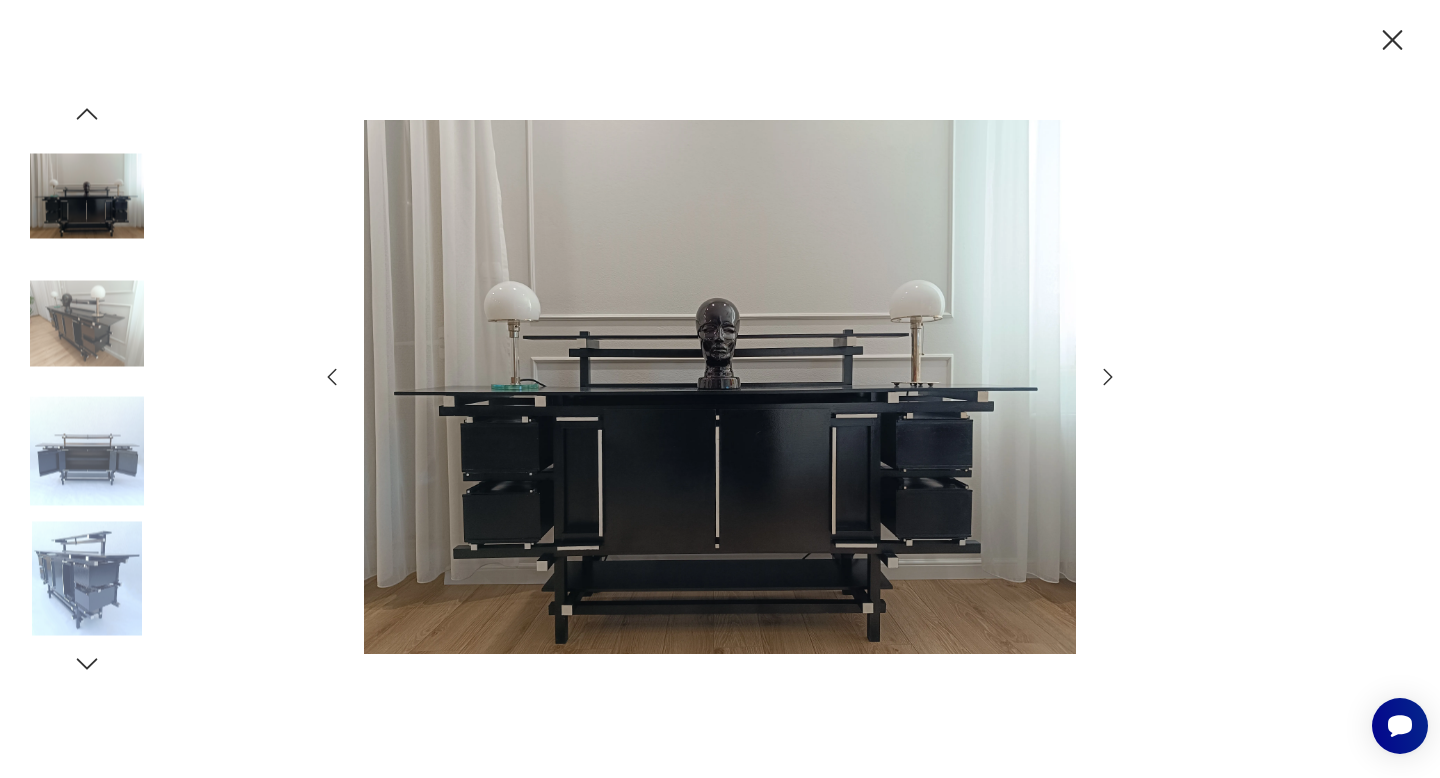 click at bounding box center (1108, 377) 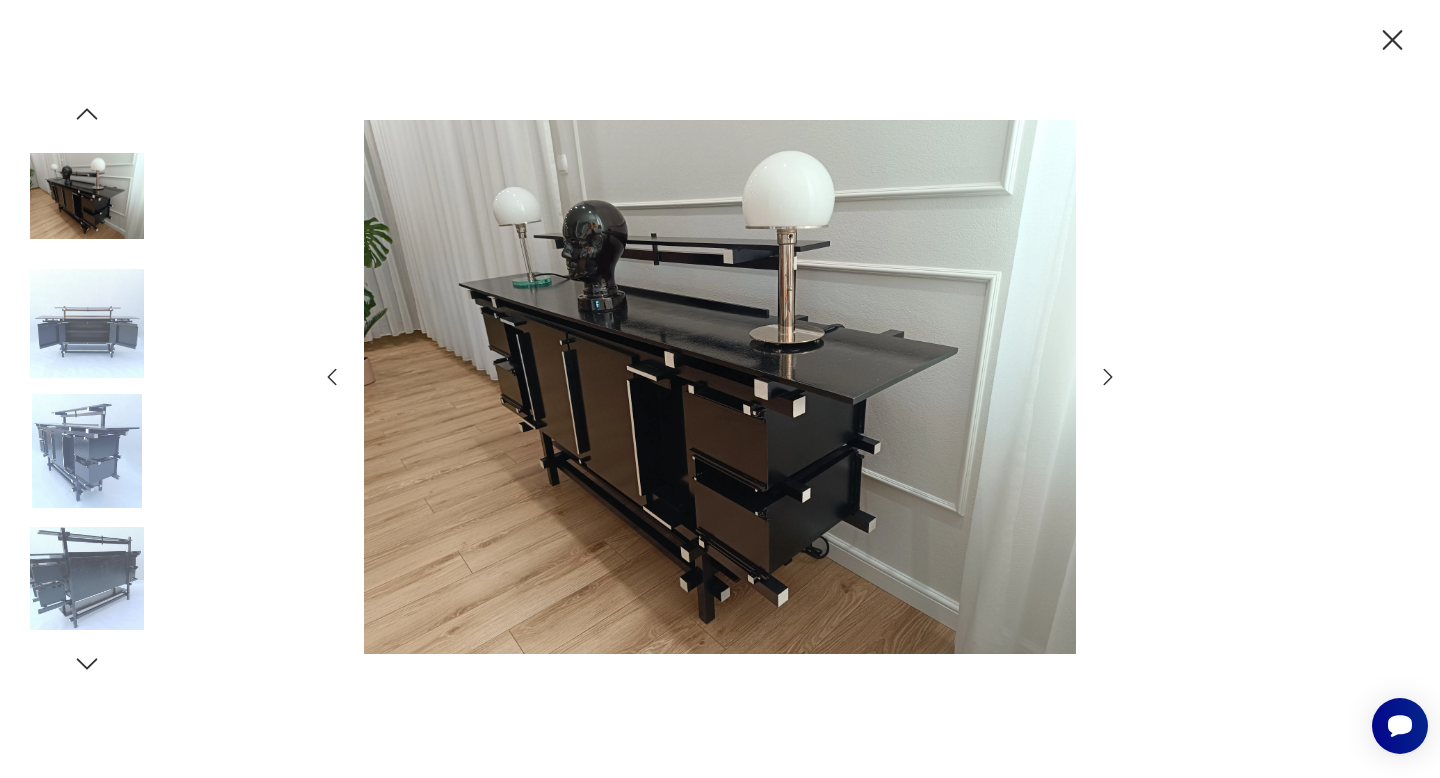 click at bounding box center [1108, 377] 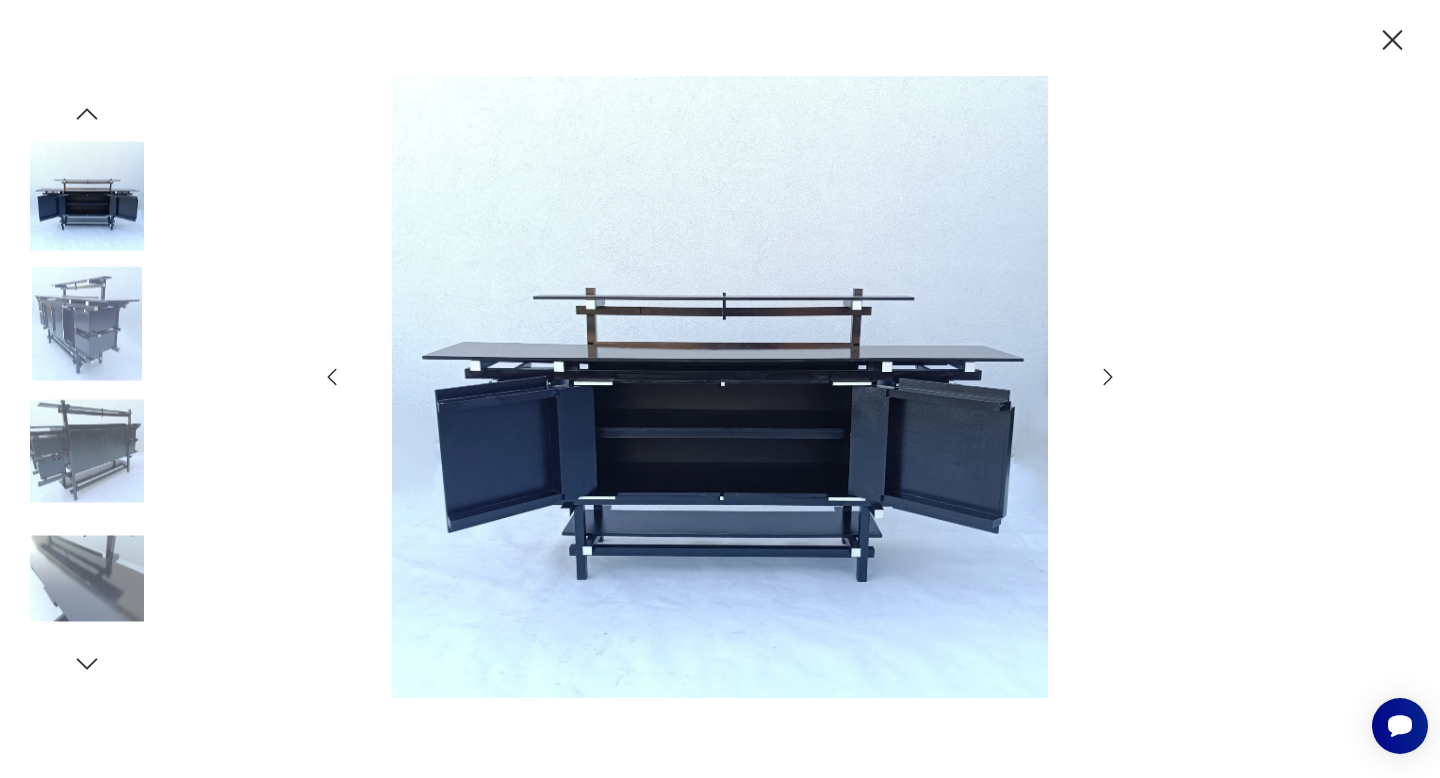 click at bounding box center (1108, 377) 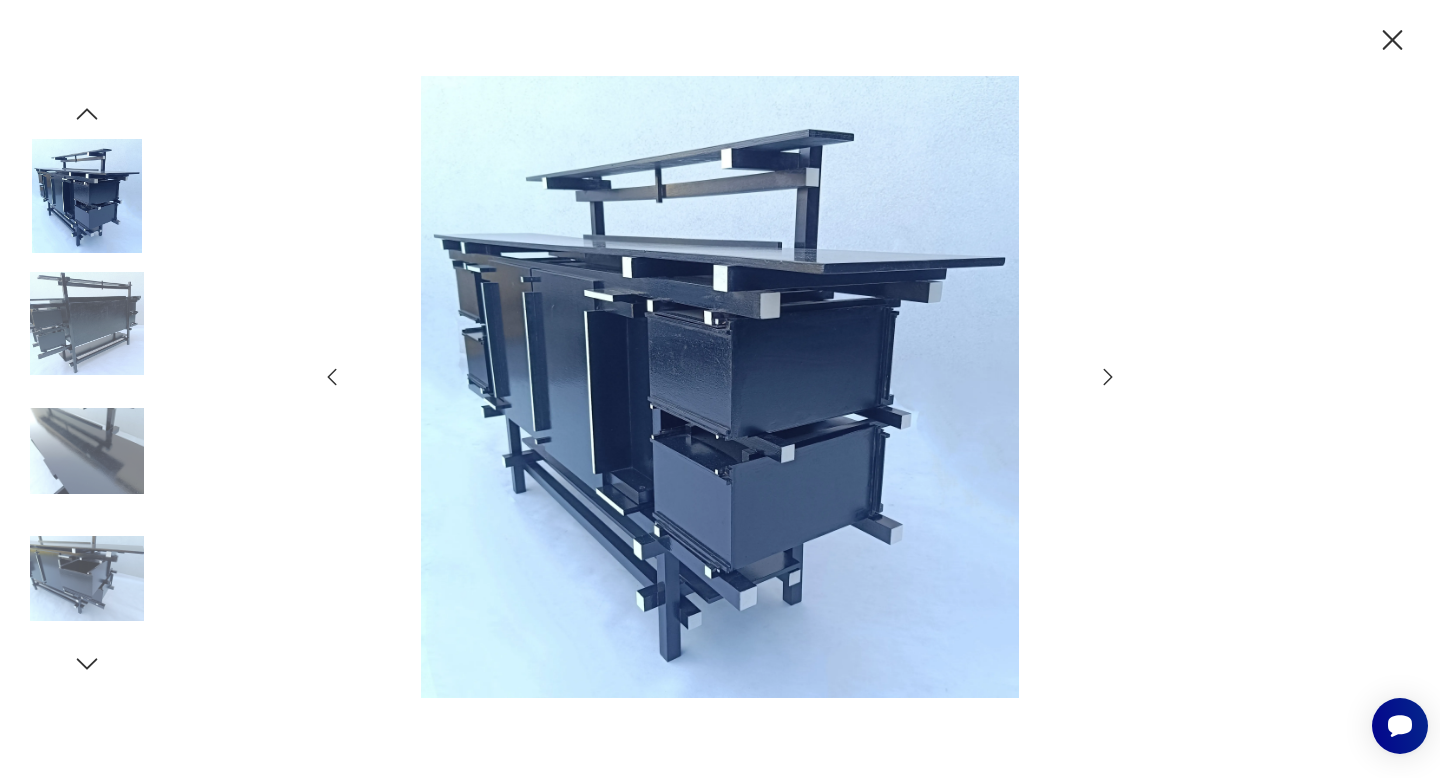 click at bounding box center (1108, 377) 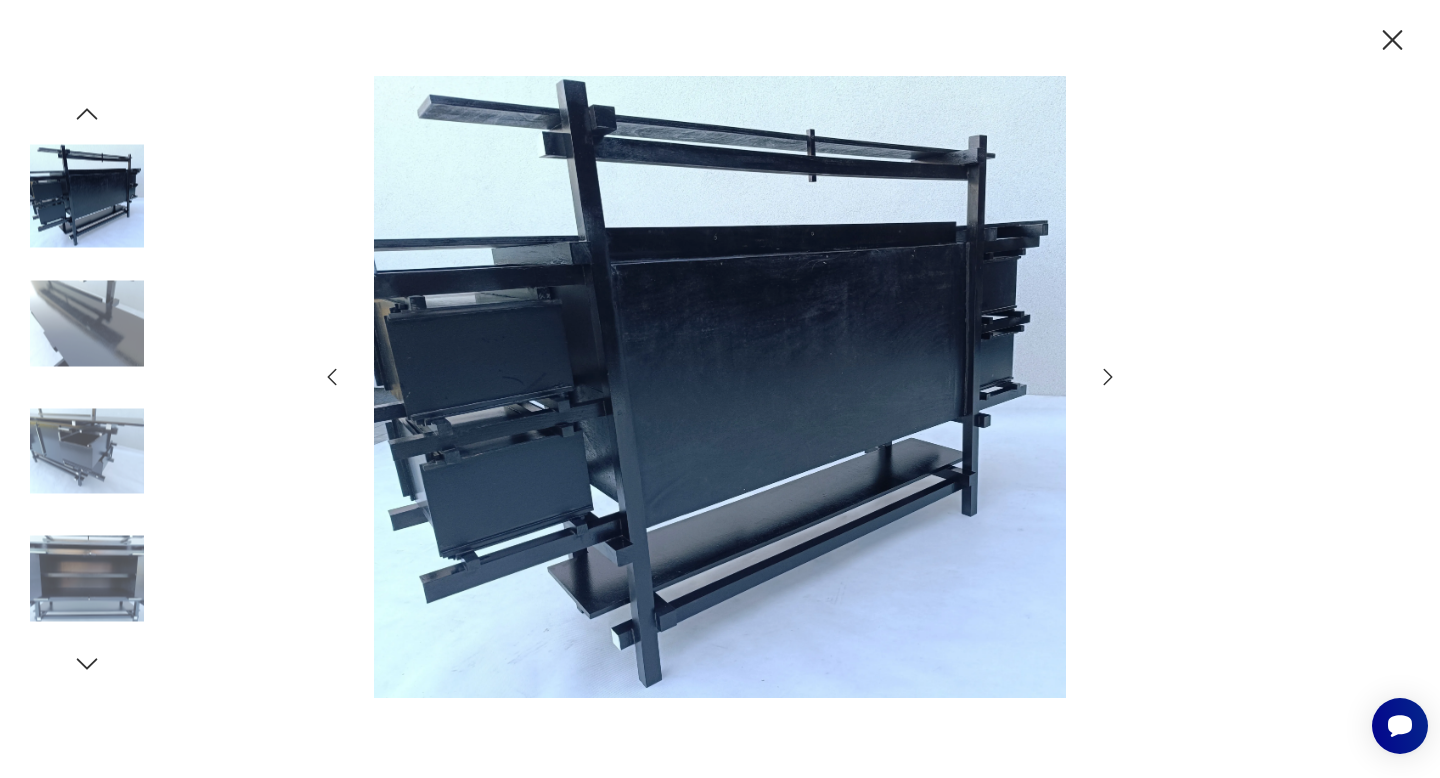 click at bounding box center (1108, 377) 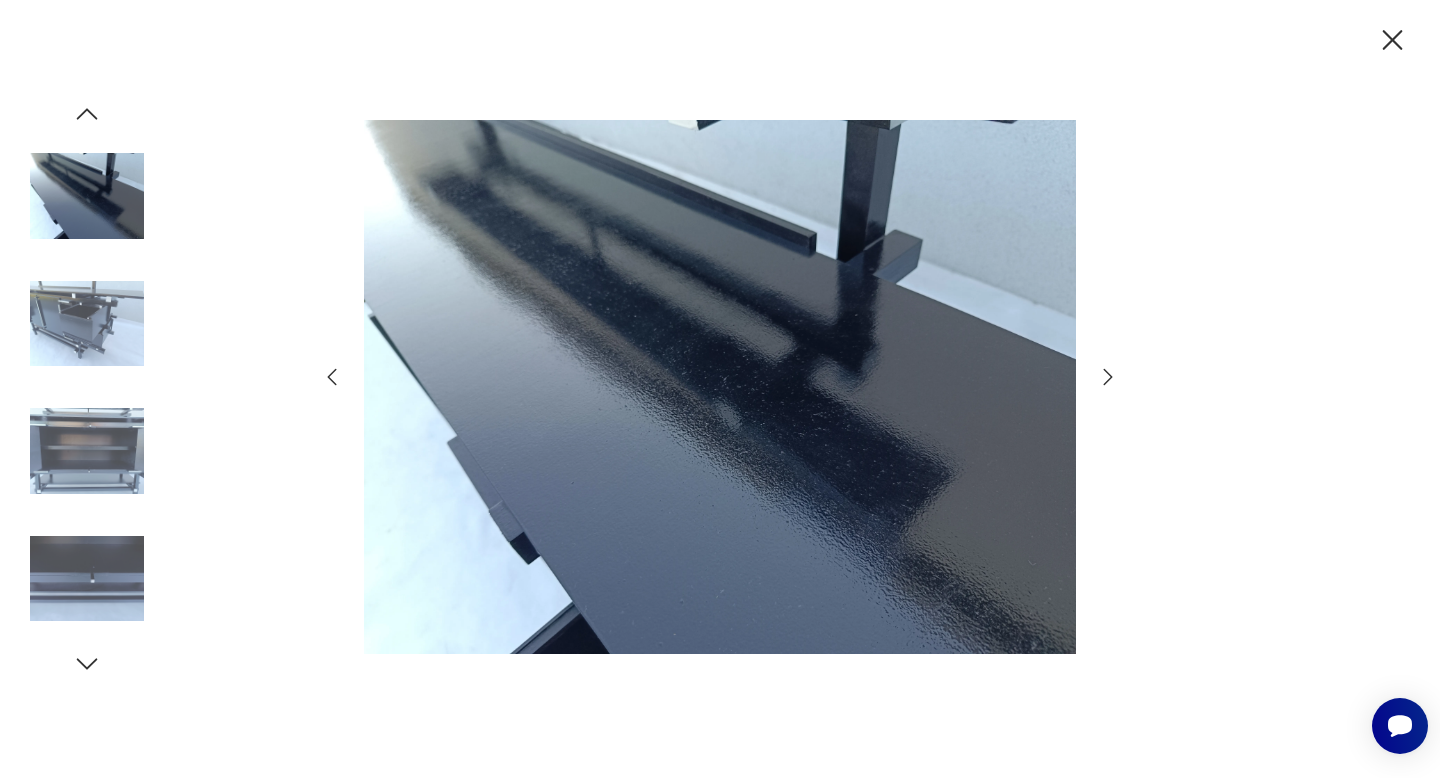 click at bounding box center [1108, 377] 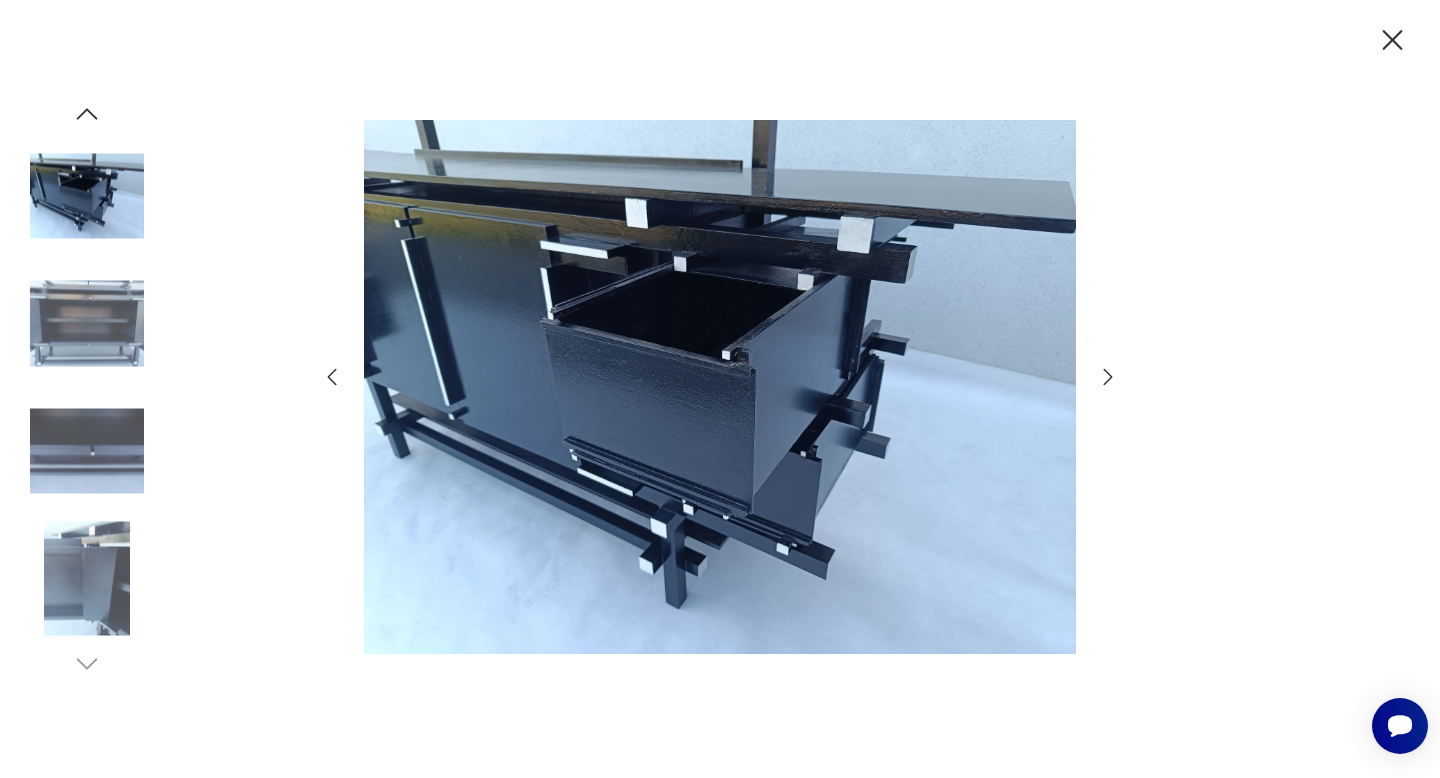 click at bounding box center (1108, 377) 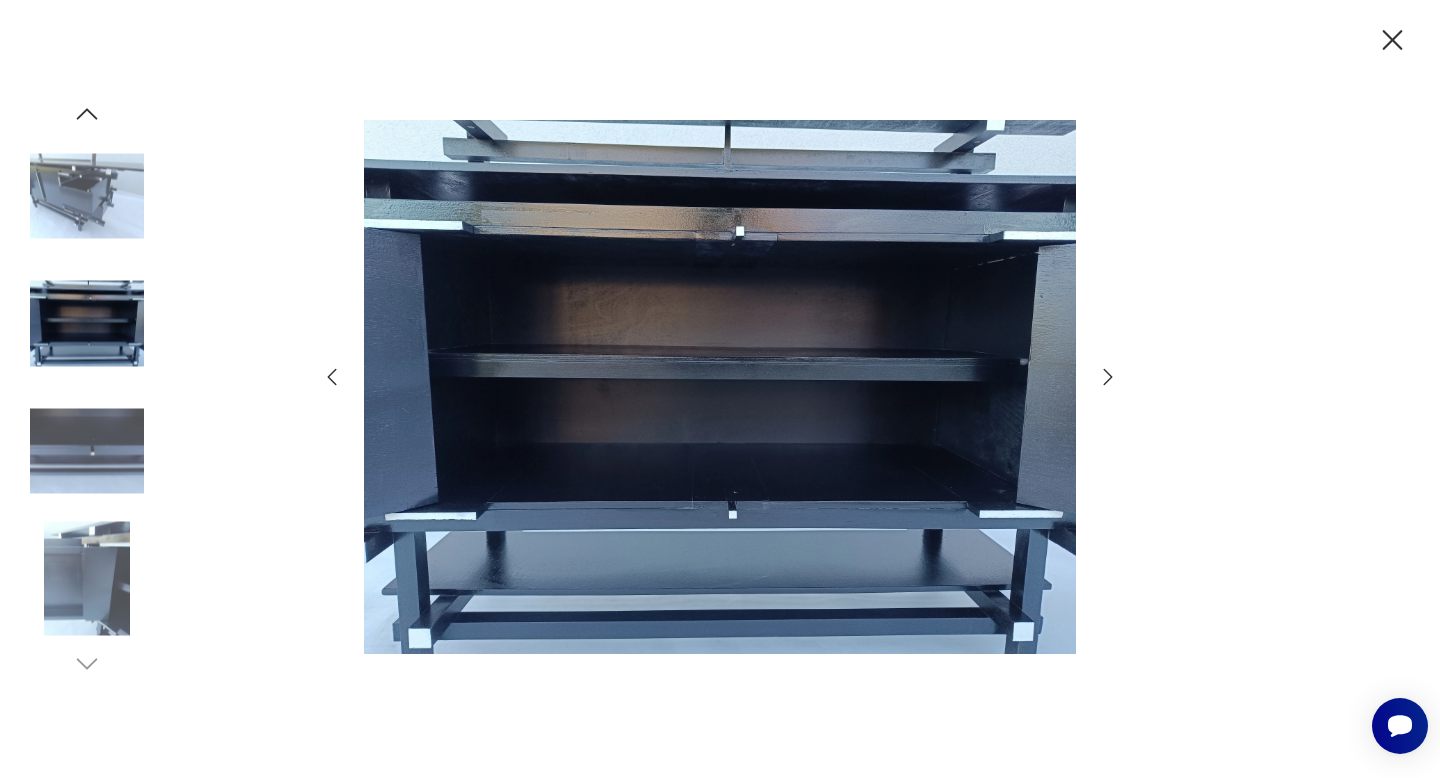 click at bounding box center (1108, 377) 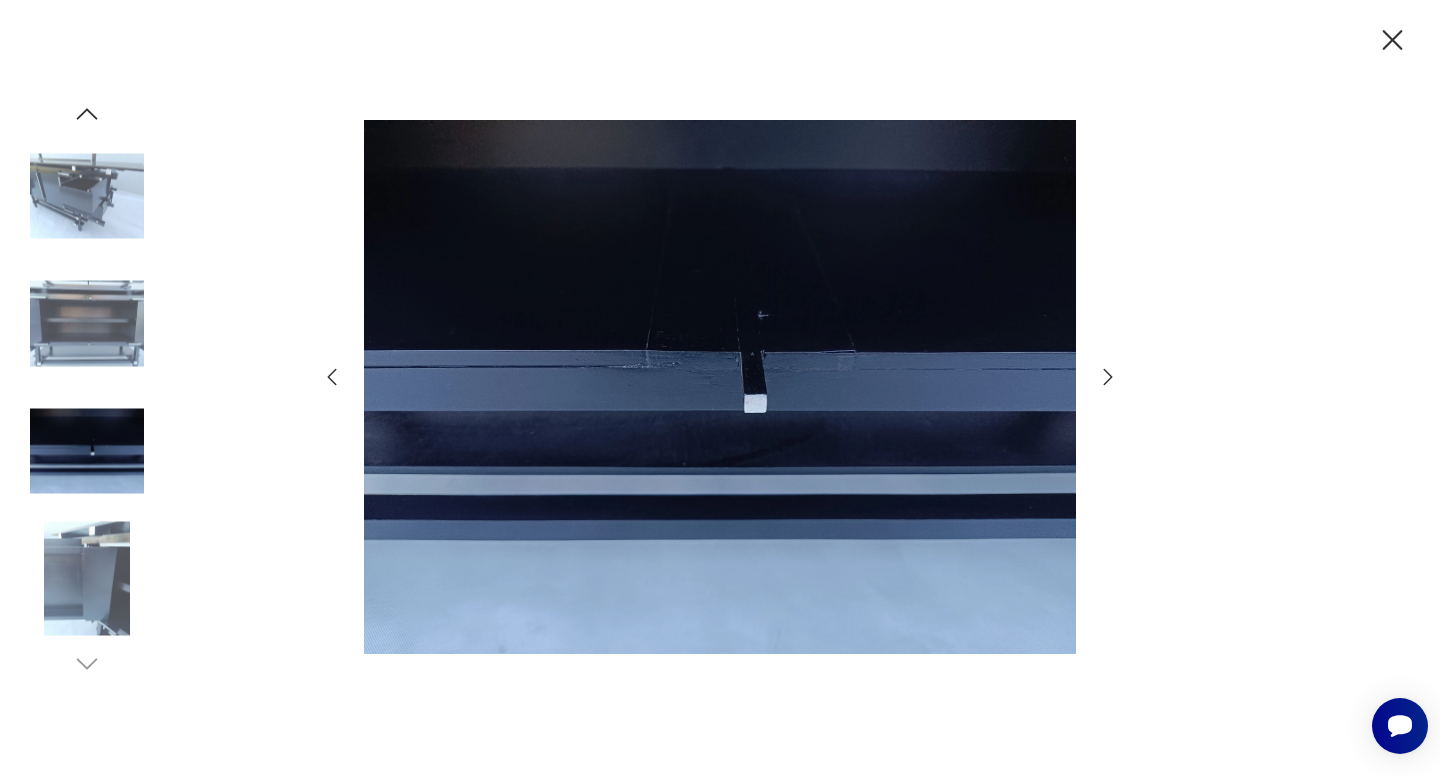 click at bounding box center [1108, 377] 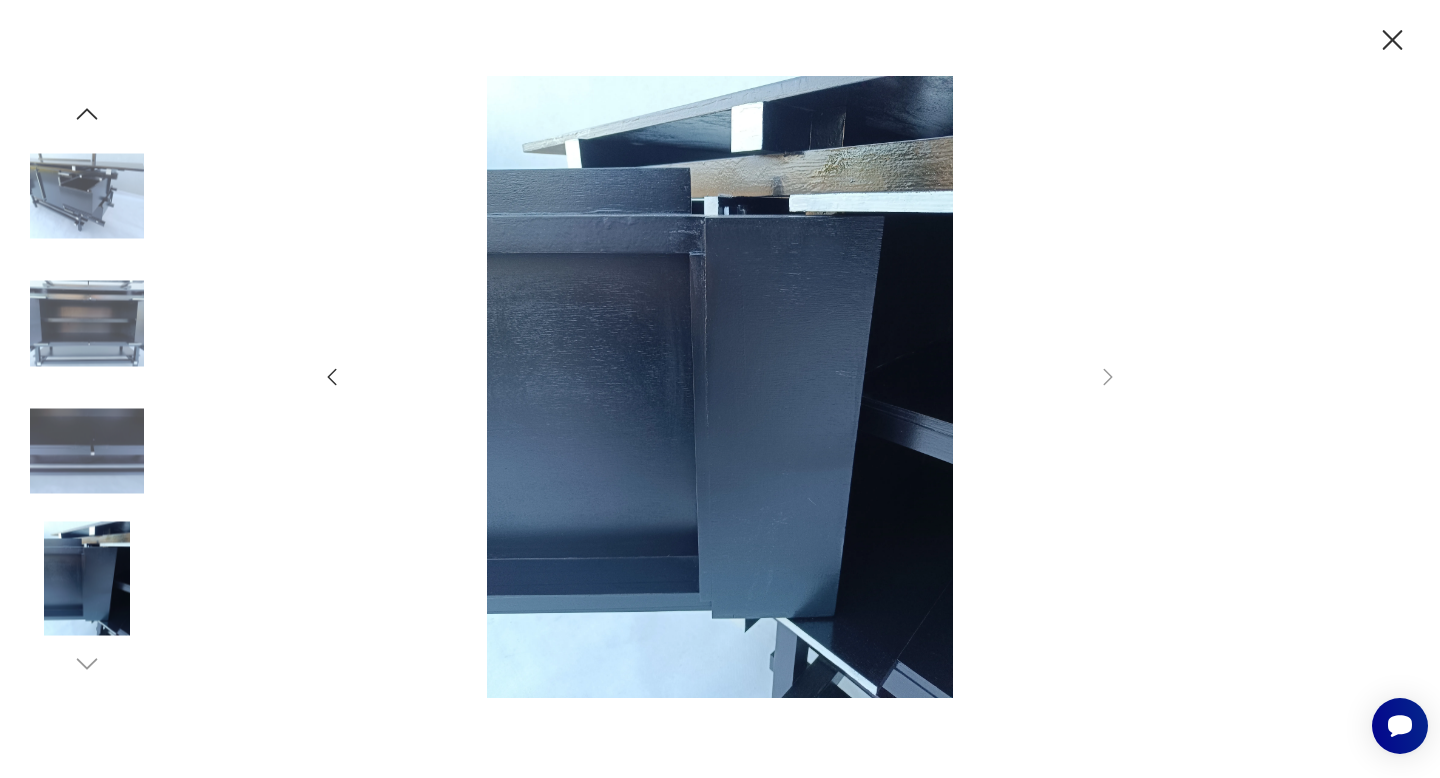 click at bounding box center [1392, 40] 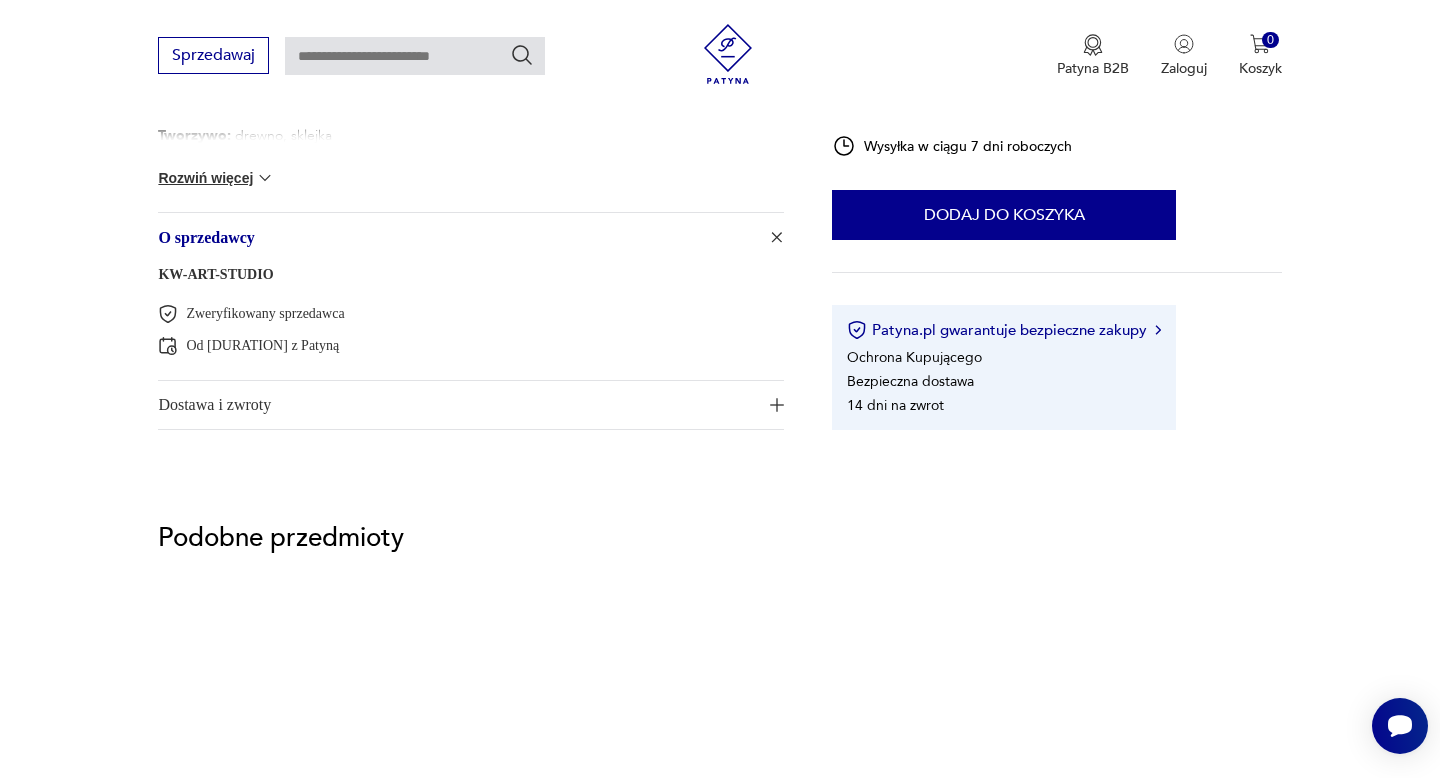 scroll, scrollTop: 1294, scrollLeft: 0, axis: vertical 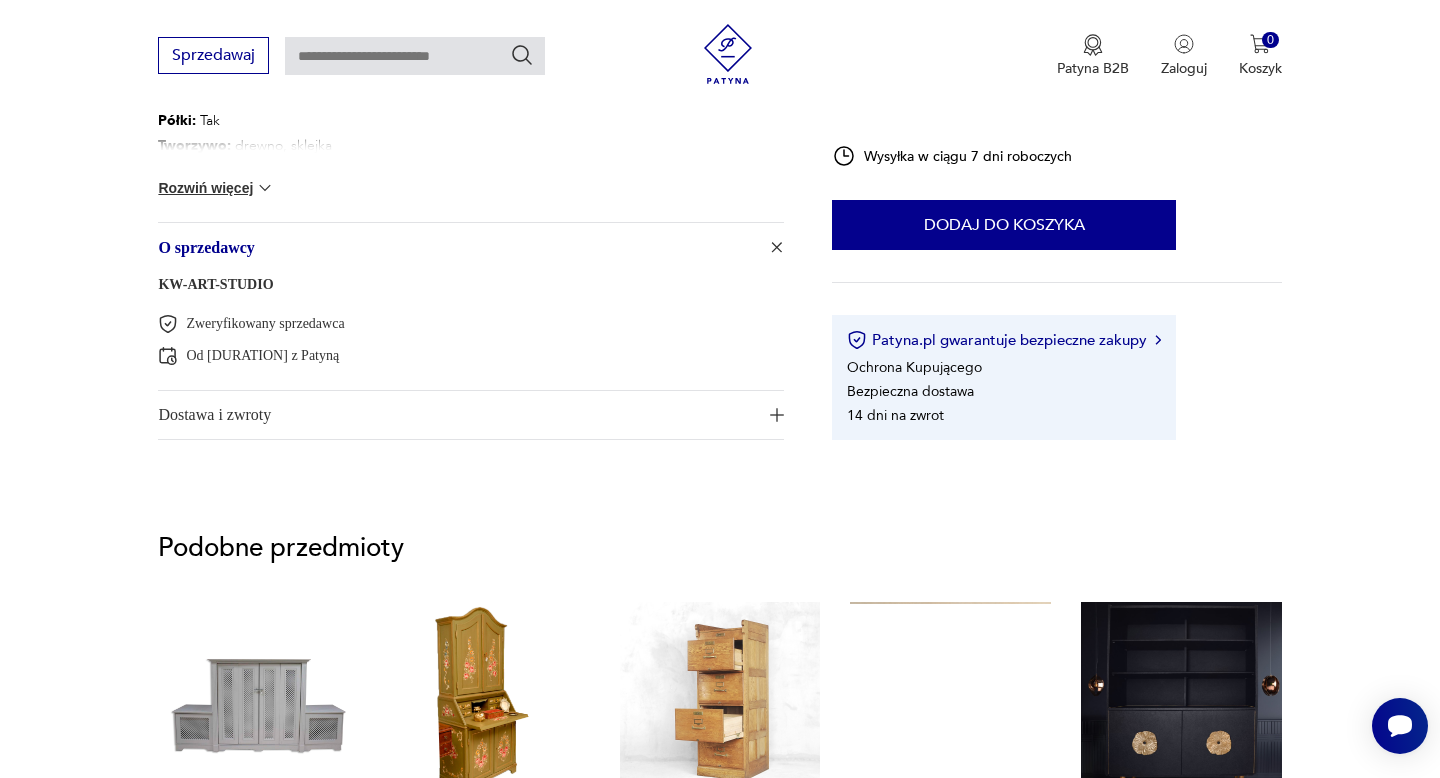 click on "KW-ART-STUDIO" at bounding box center (215, 284) 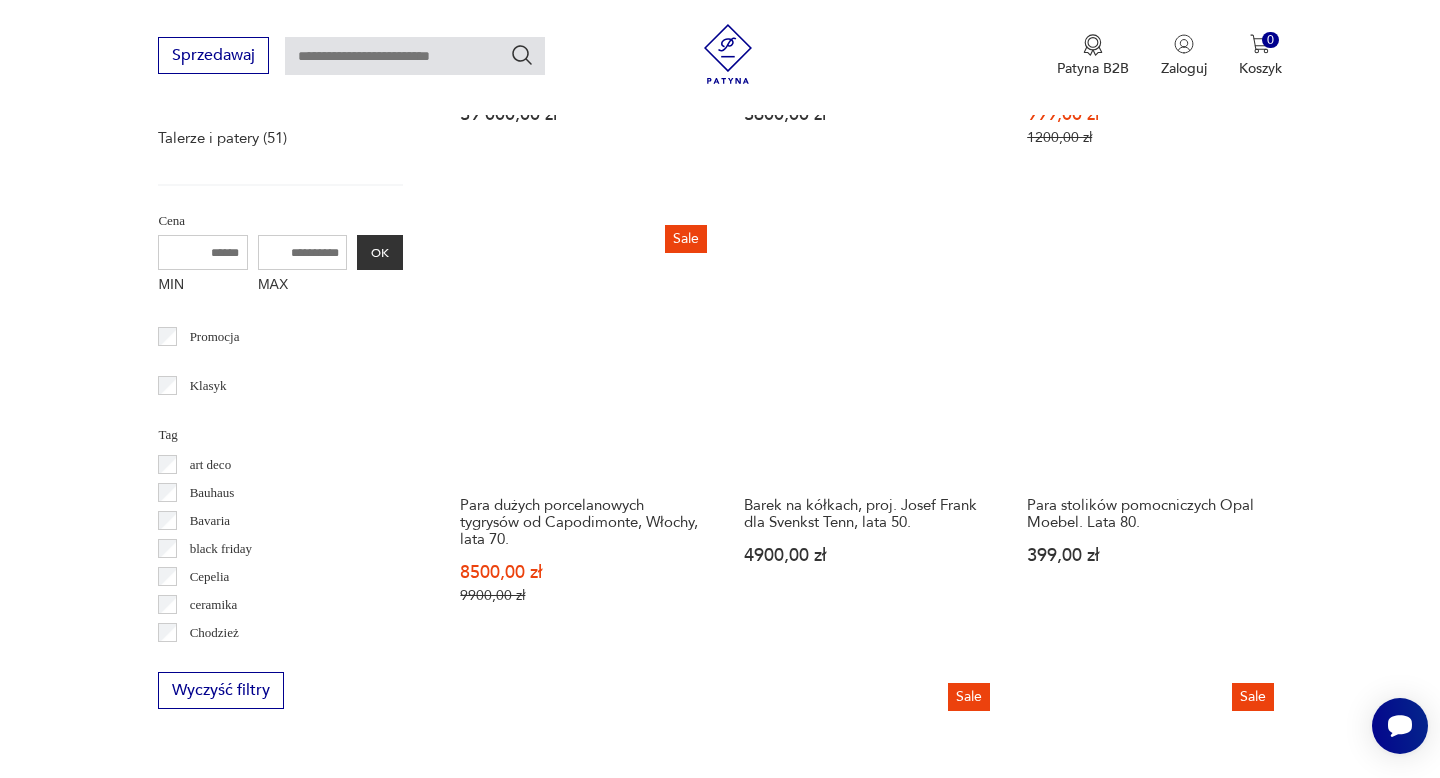 scroll, scrollTop: 1013, scrollLeft: 0, axis: vertical 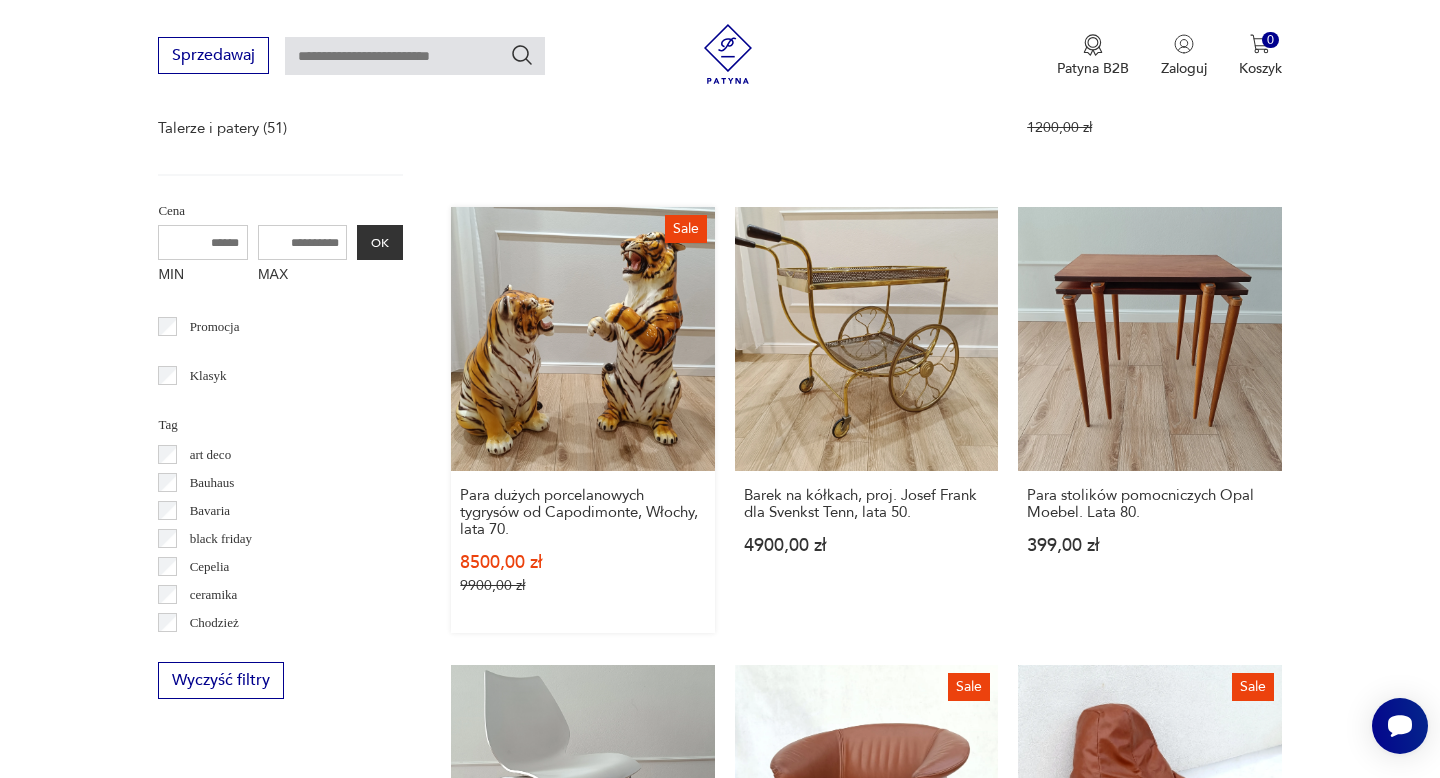 click on "Sale Para dużych porcelanowych tygrysów od Capodimonte, Włochy, lata [DECADE] [PRICE] [PRICE]" at bounding box center [582, 419] 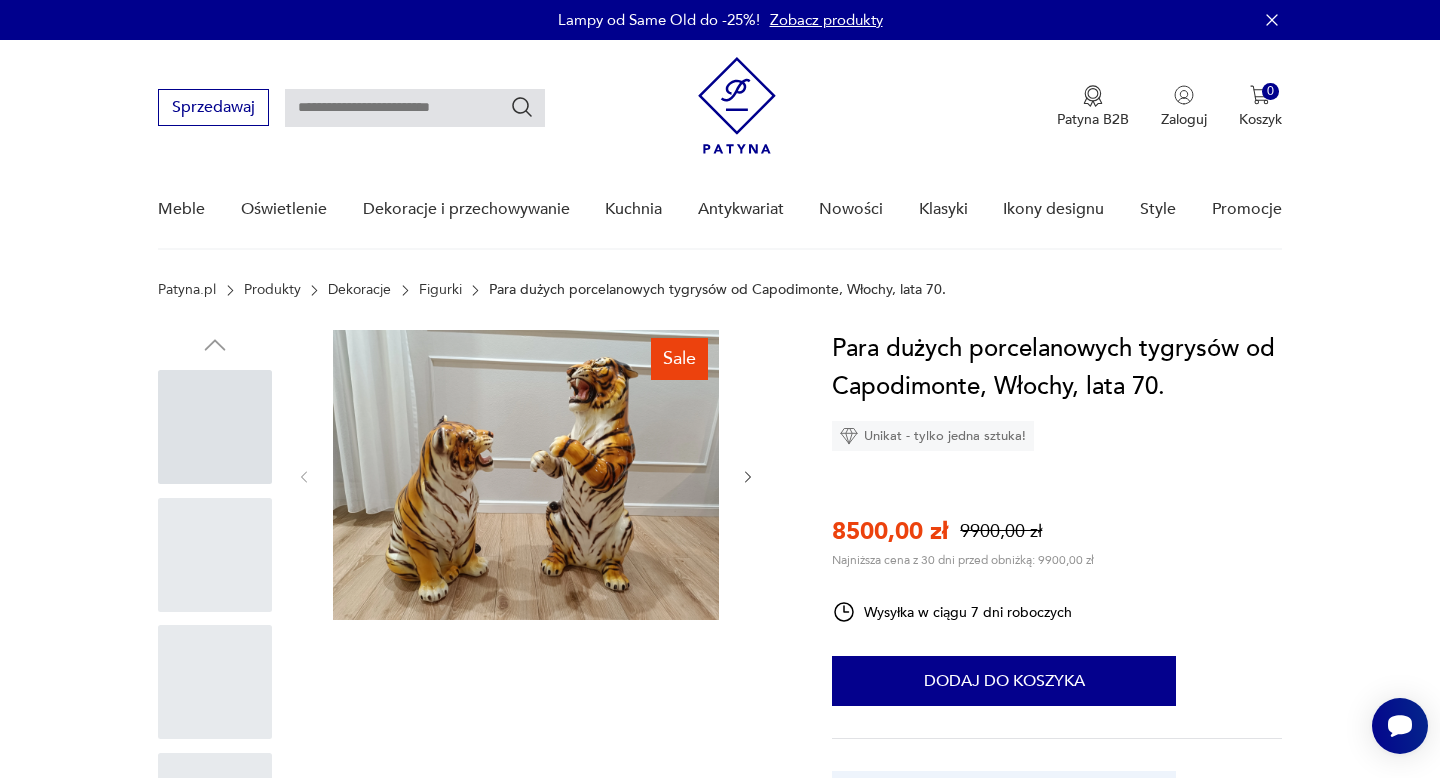 scroll, scrollTop: 64, scrollLeft: 0, axis: vertical 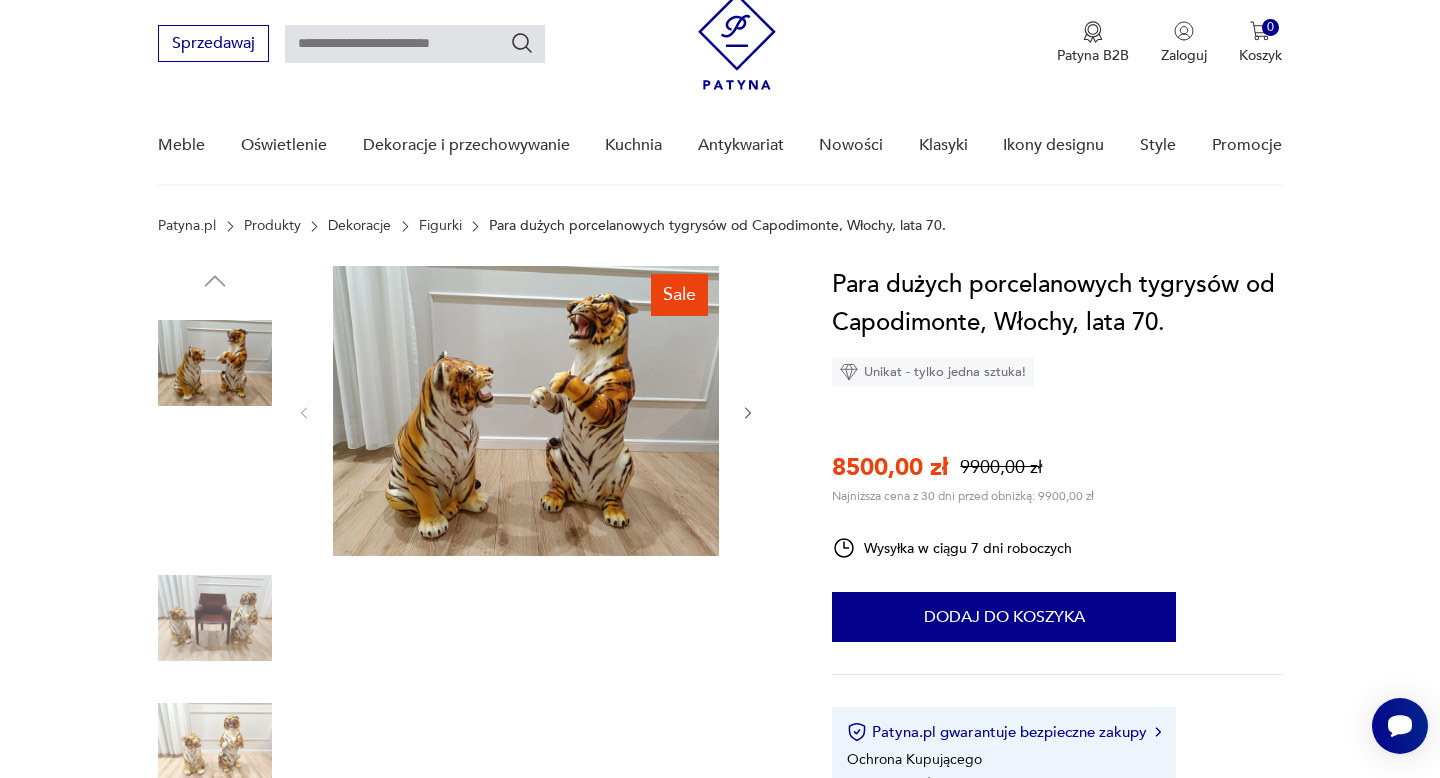 click at bounding box center [526, 411] 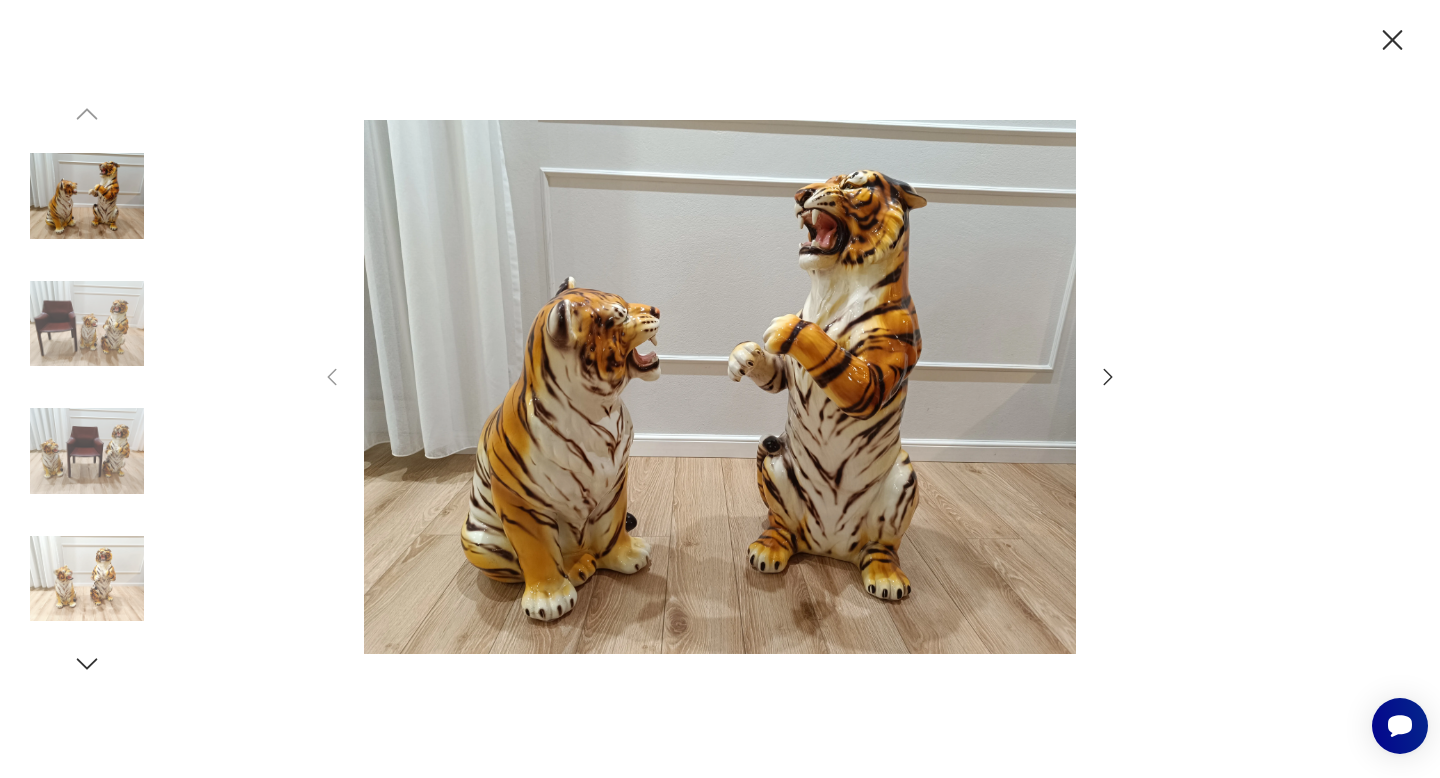 click at bounding box center (1108, 377) 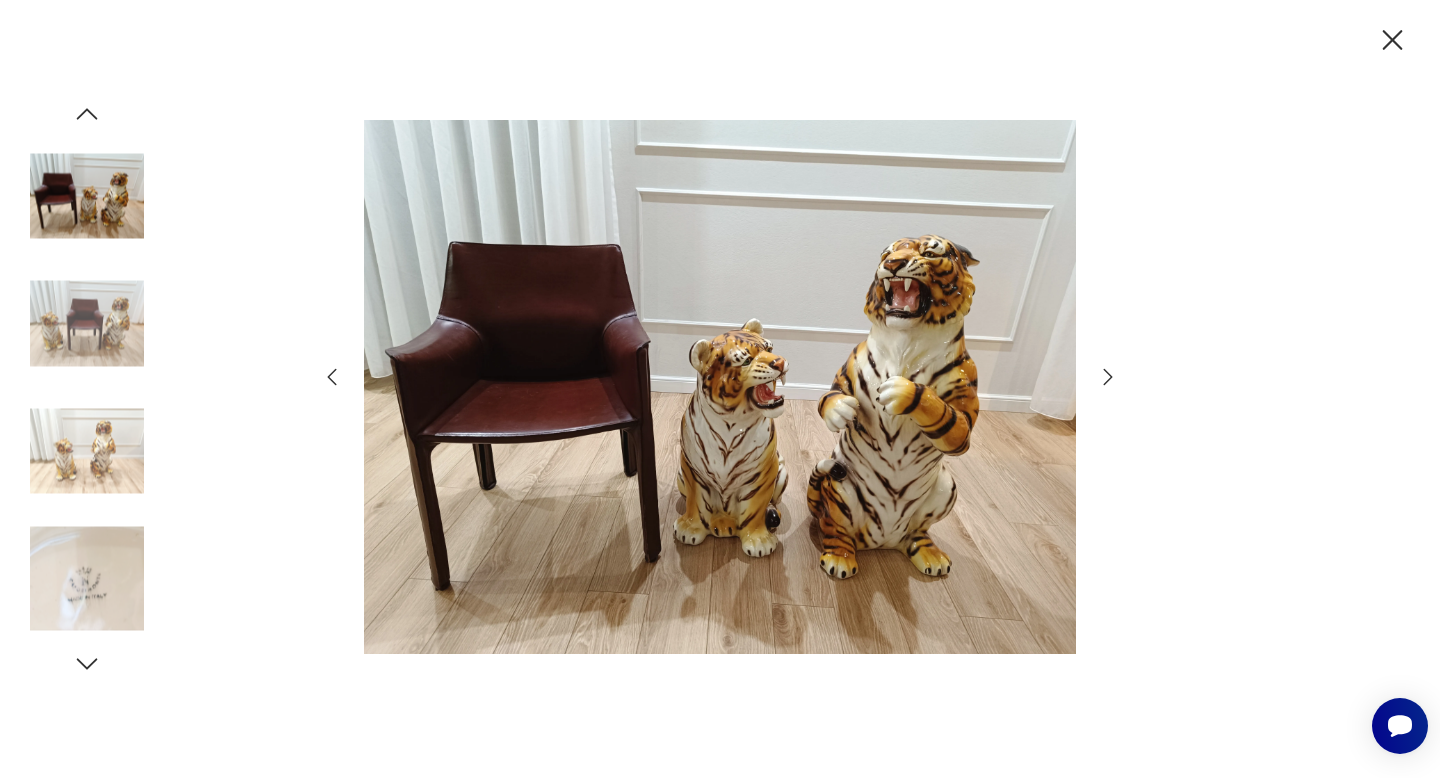 click at bounding box center [1108, 377] 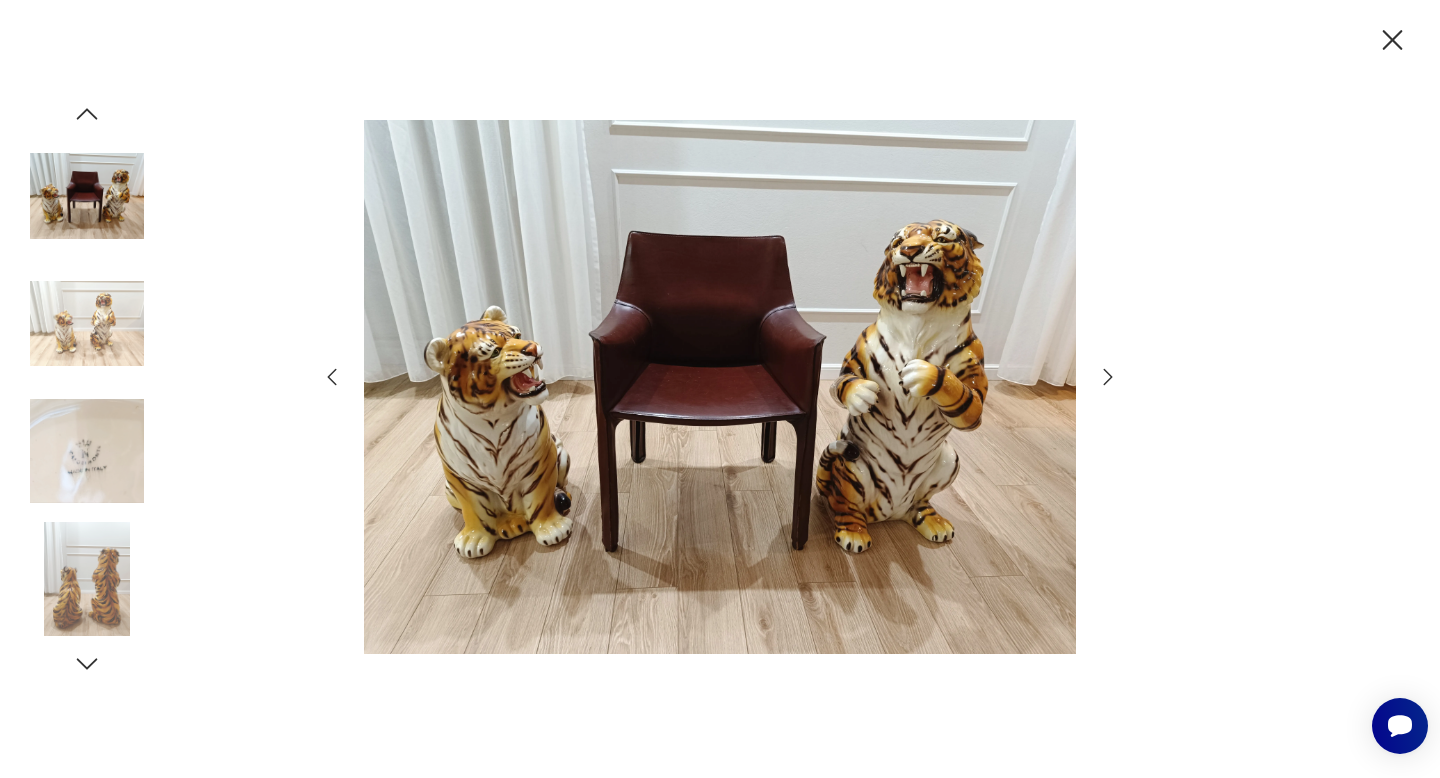 click at bounding box center (1108, 377) 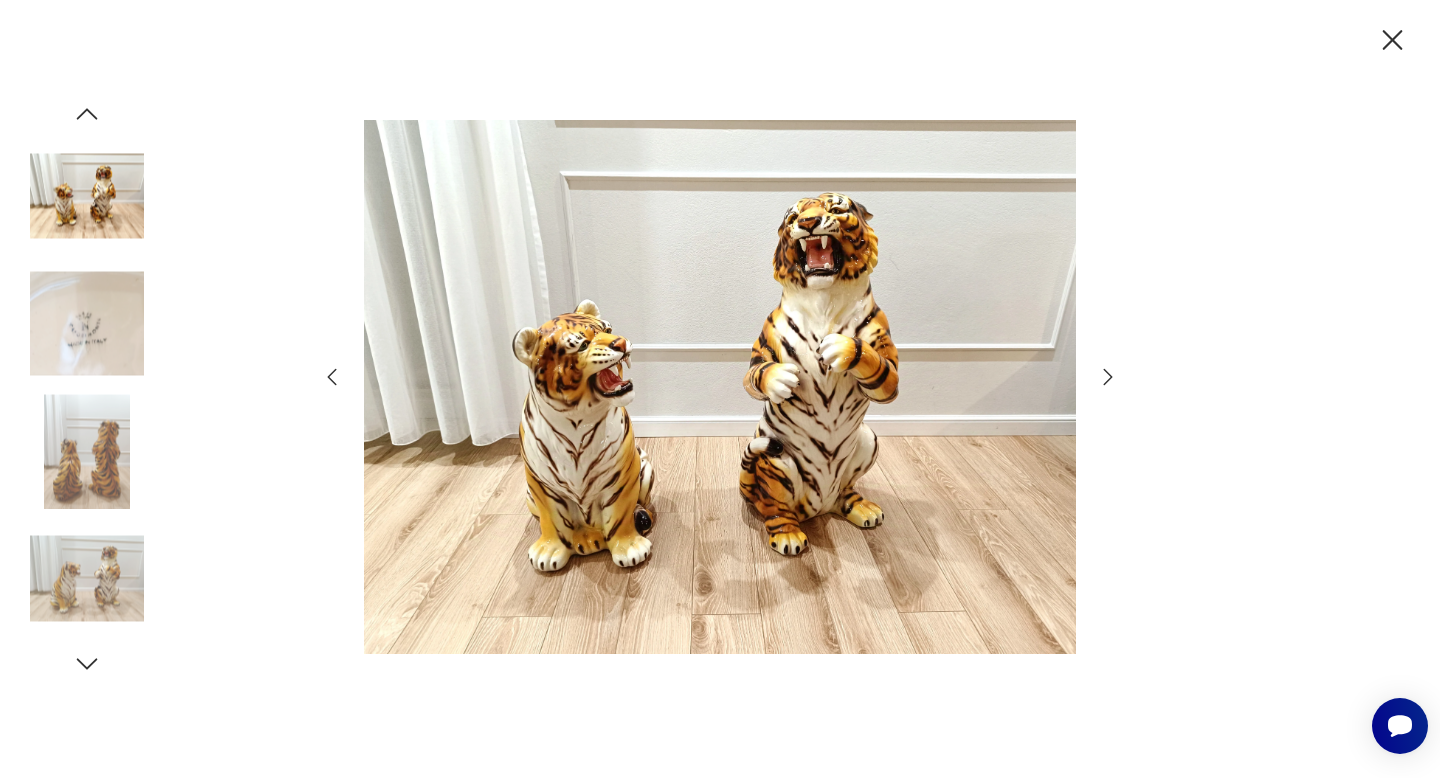 click at bounding box center (1108, 377) 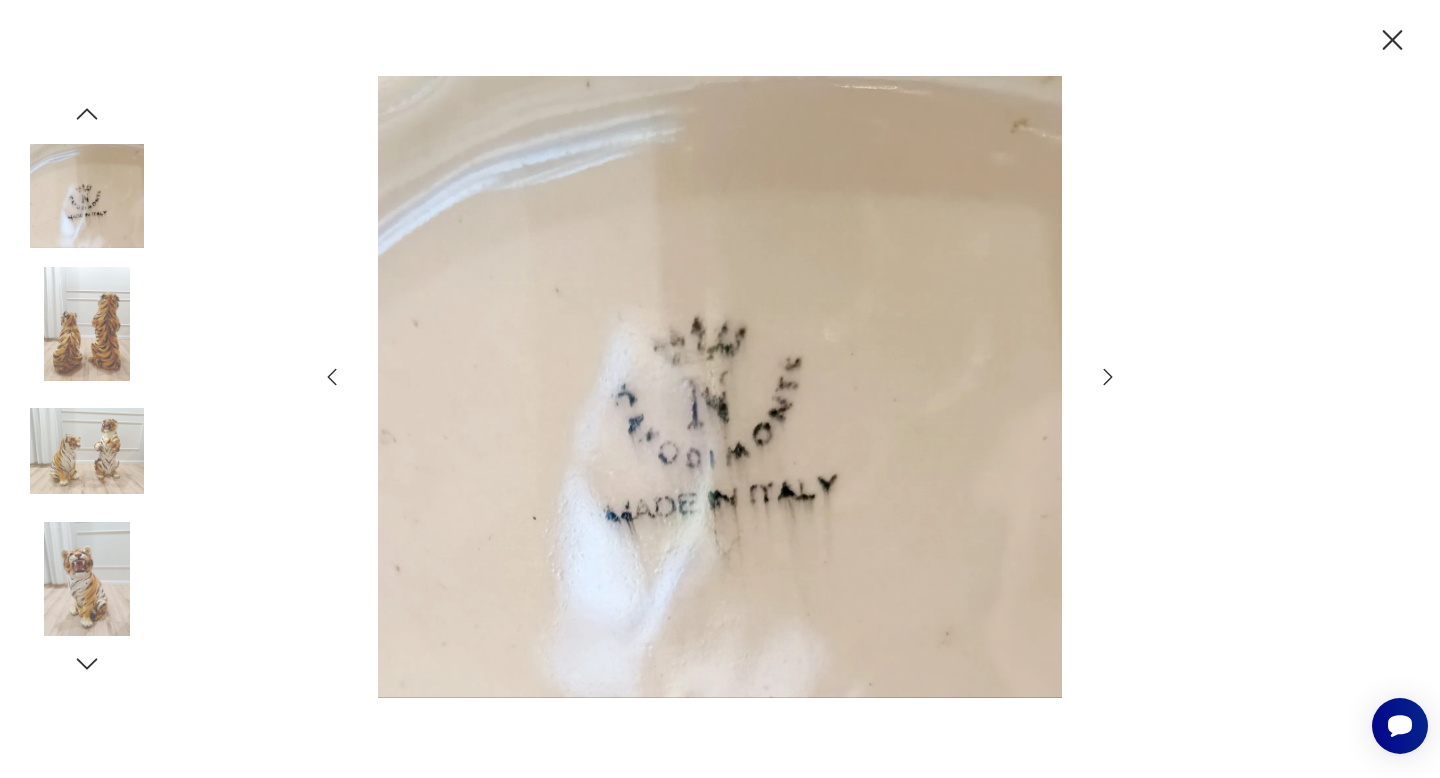 click at bounding box center [1108, 377] 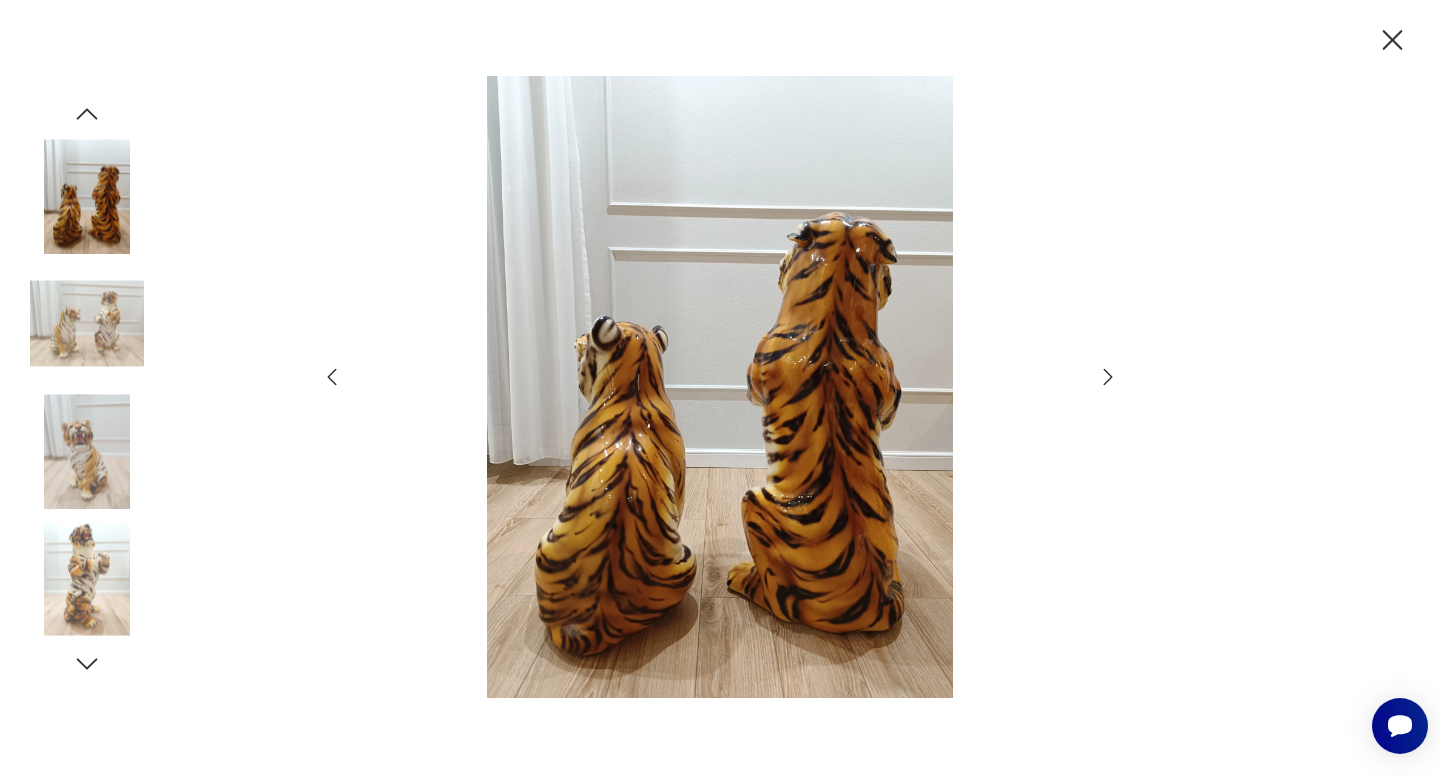 click at bounding box center (1108, 377) 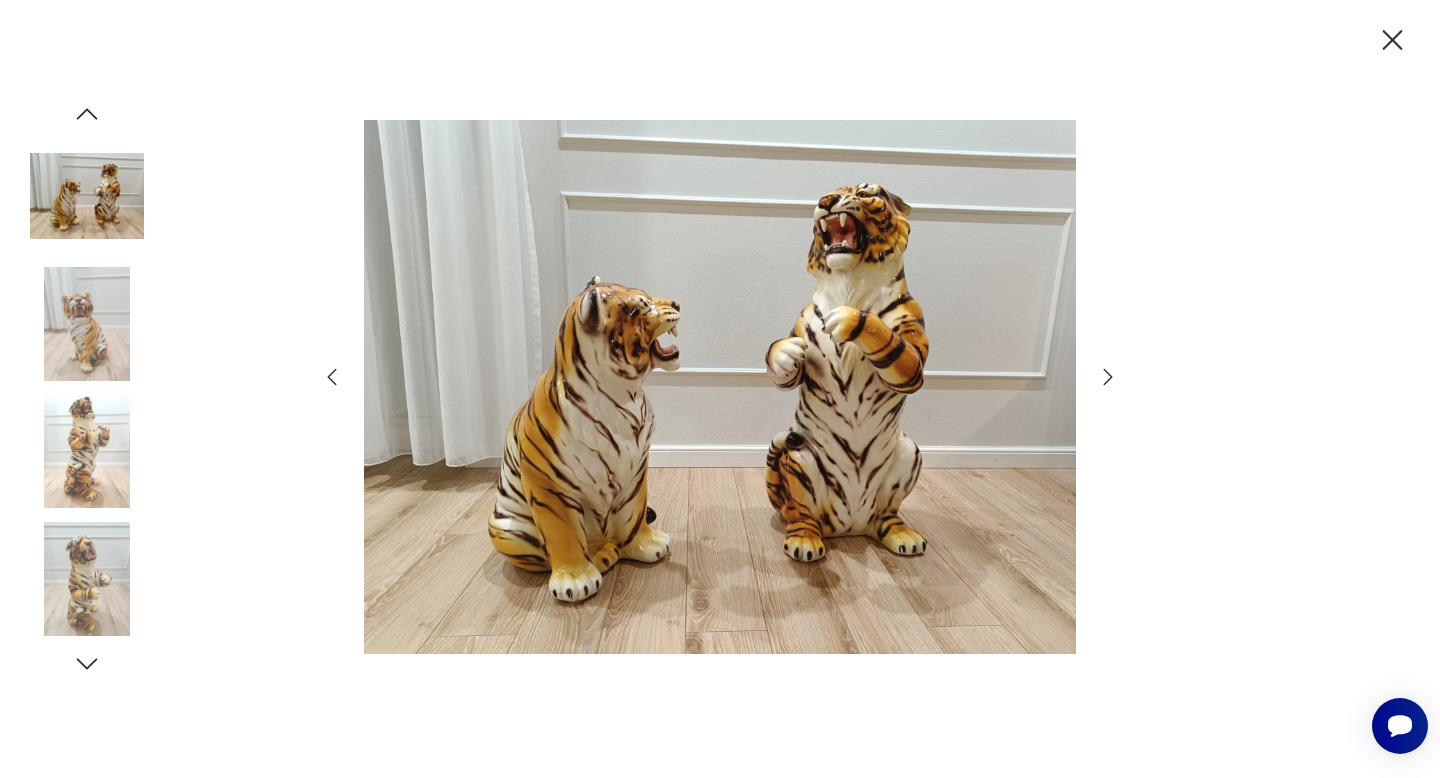 click at bounding box center (1108, 377) 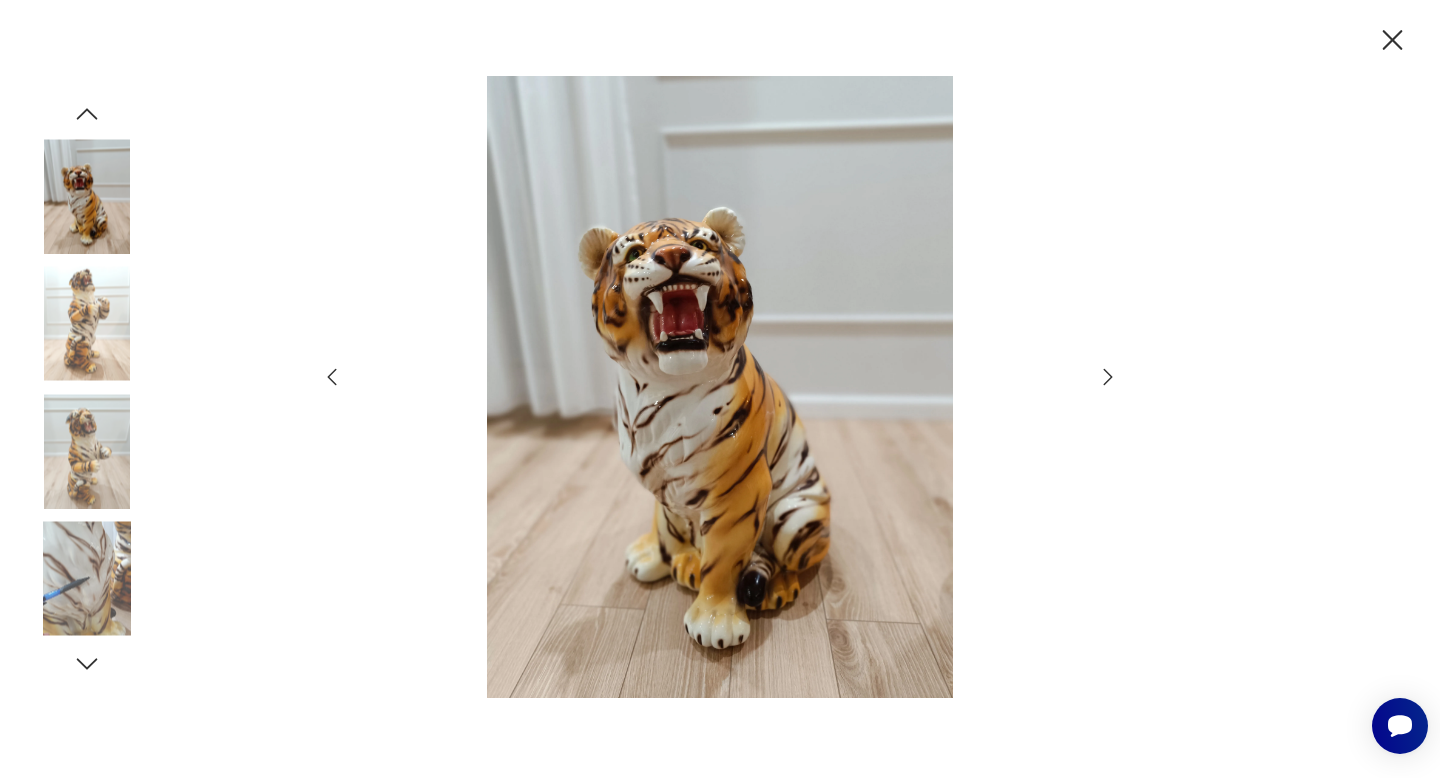 click at bounding box center (1108, 377) 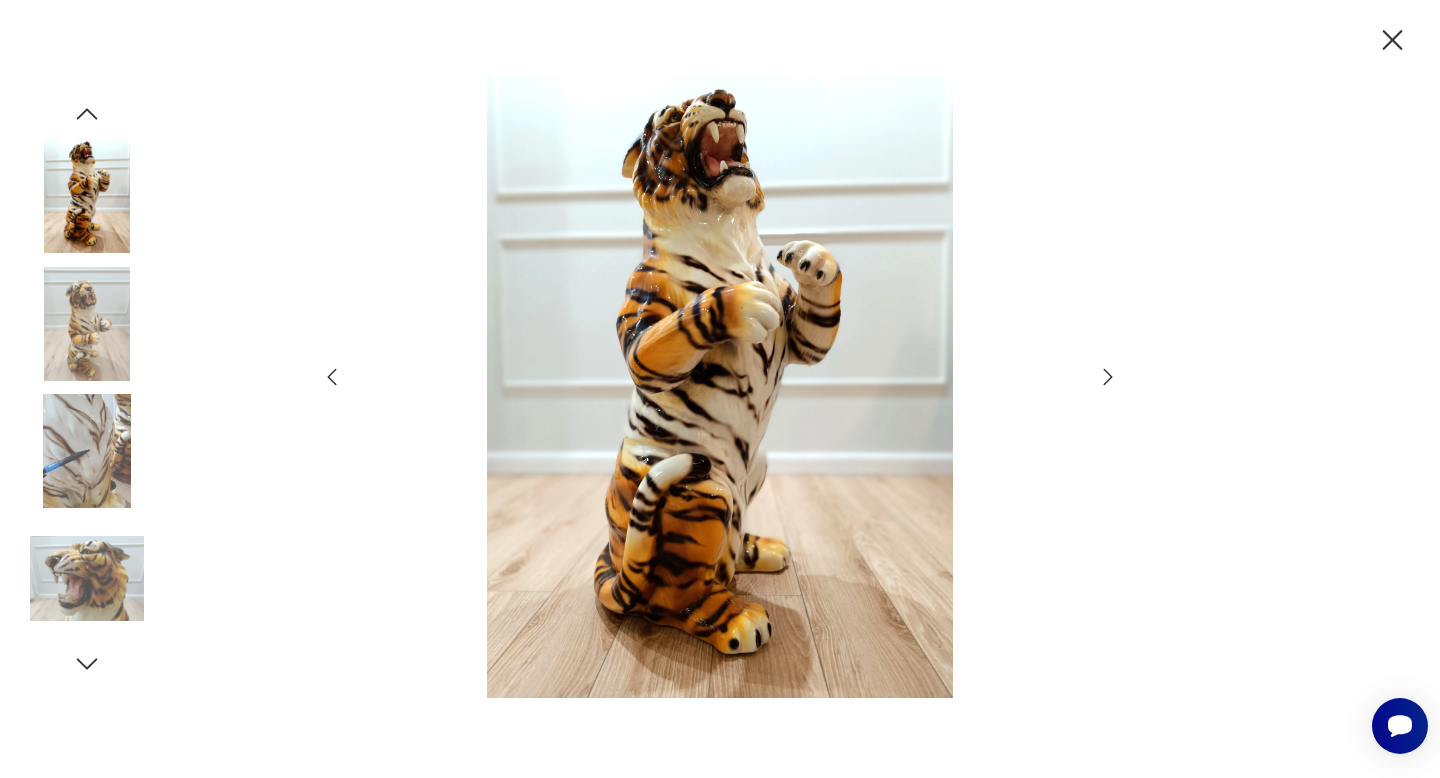 click at bounding box center (1108, 377) 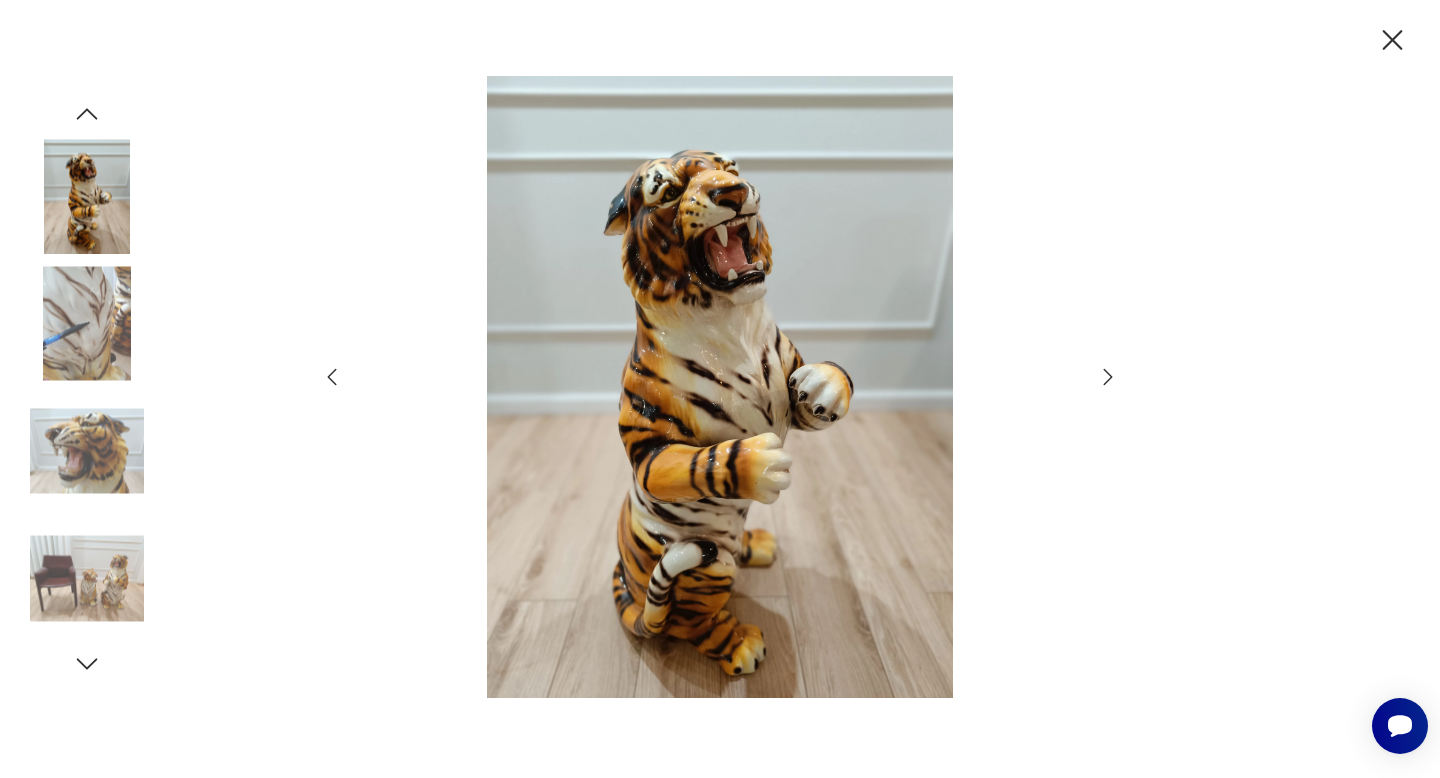 click at bounding box center (1108, 377) 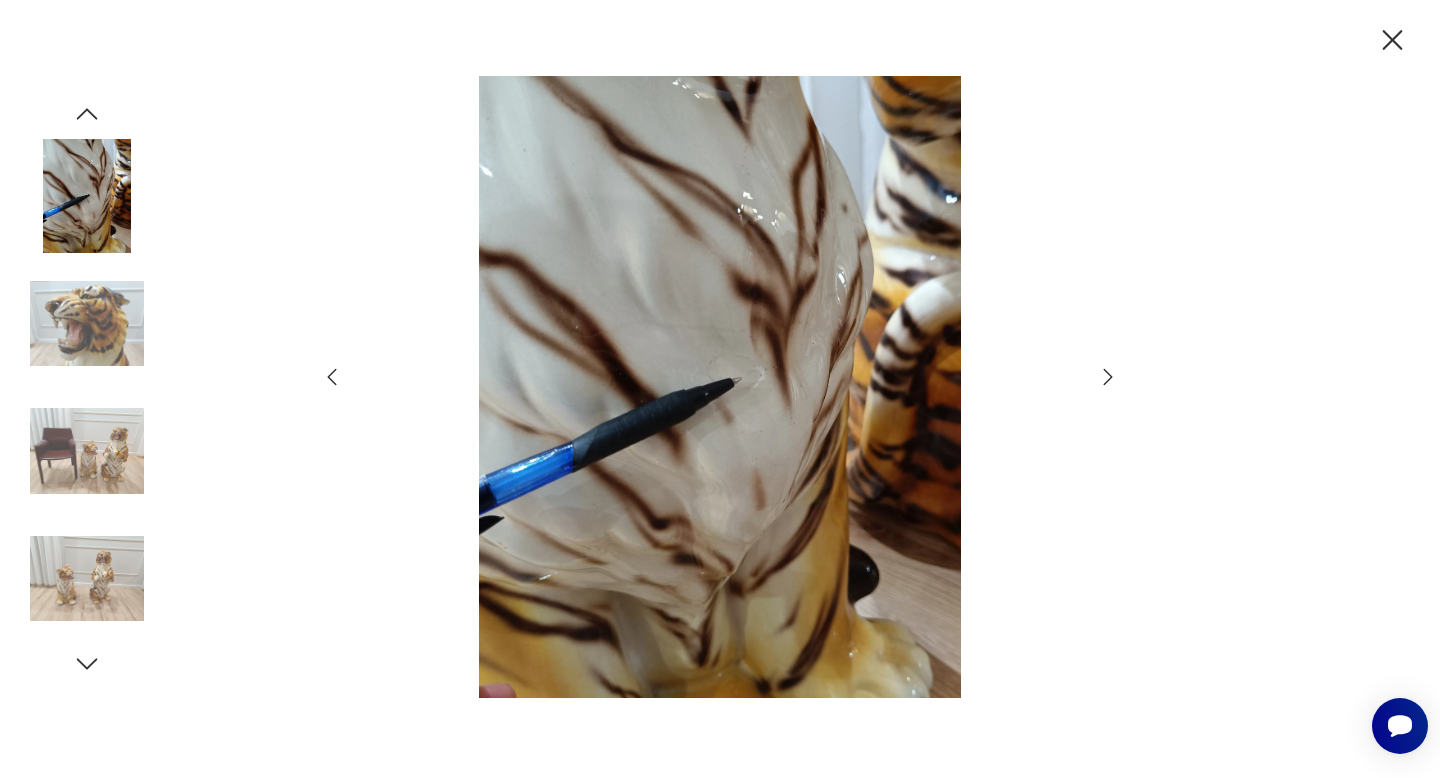 click at bounding box center (1108, 377) 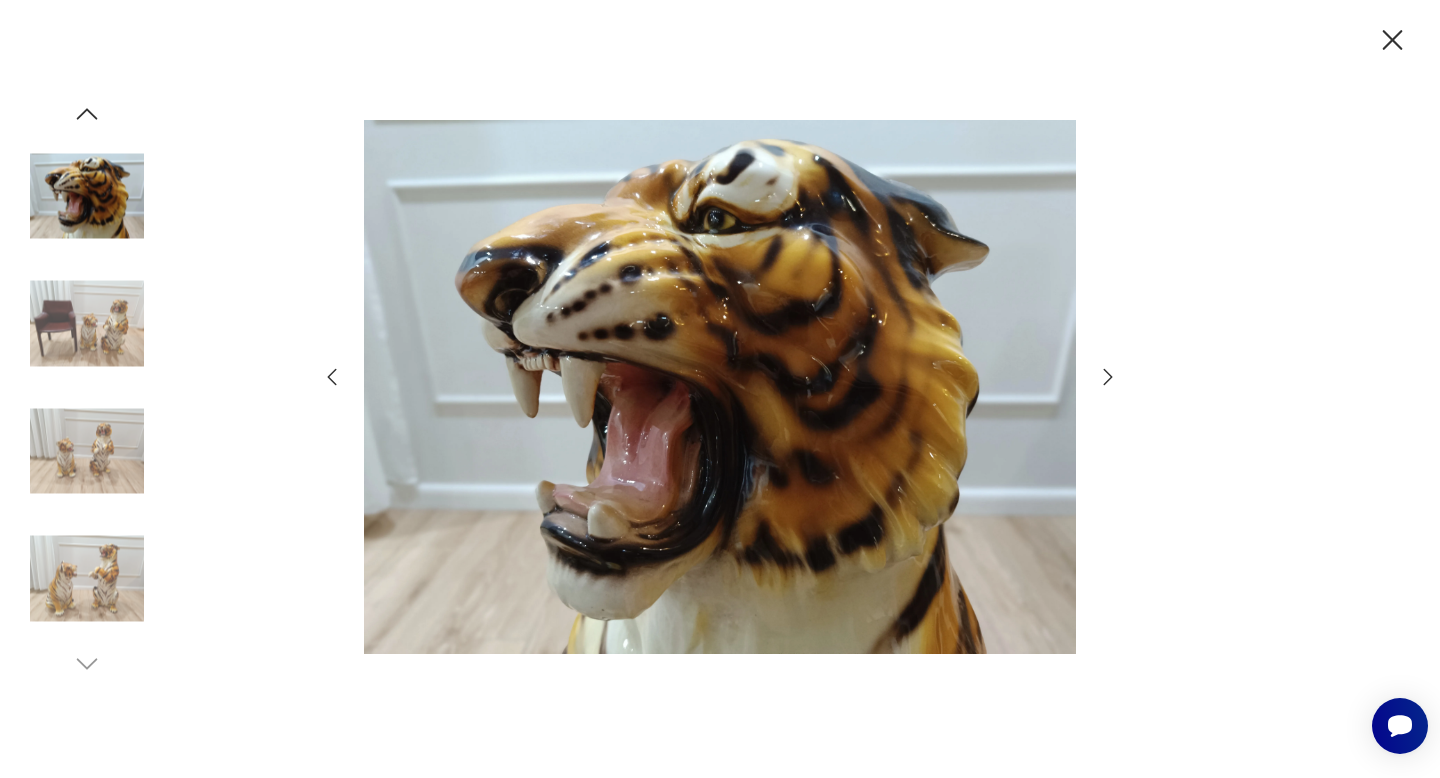 click at bounding box center [1108, 377] 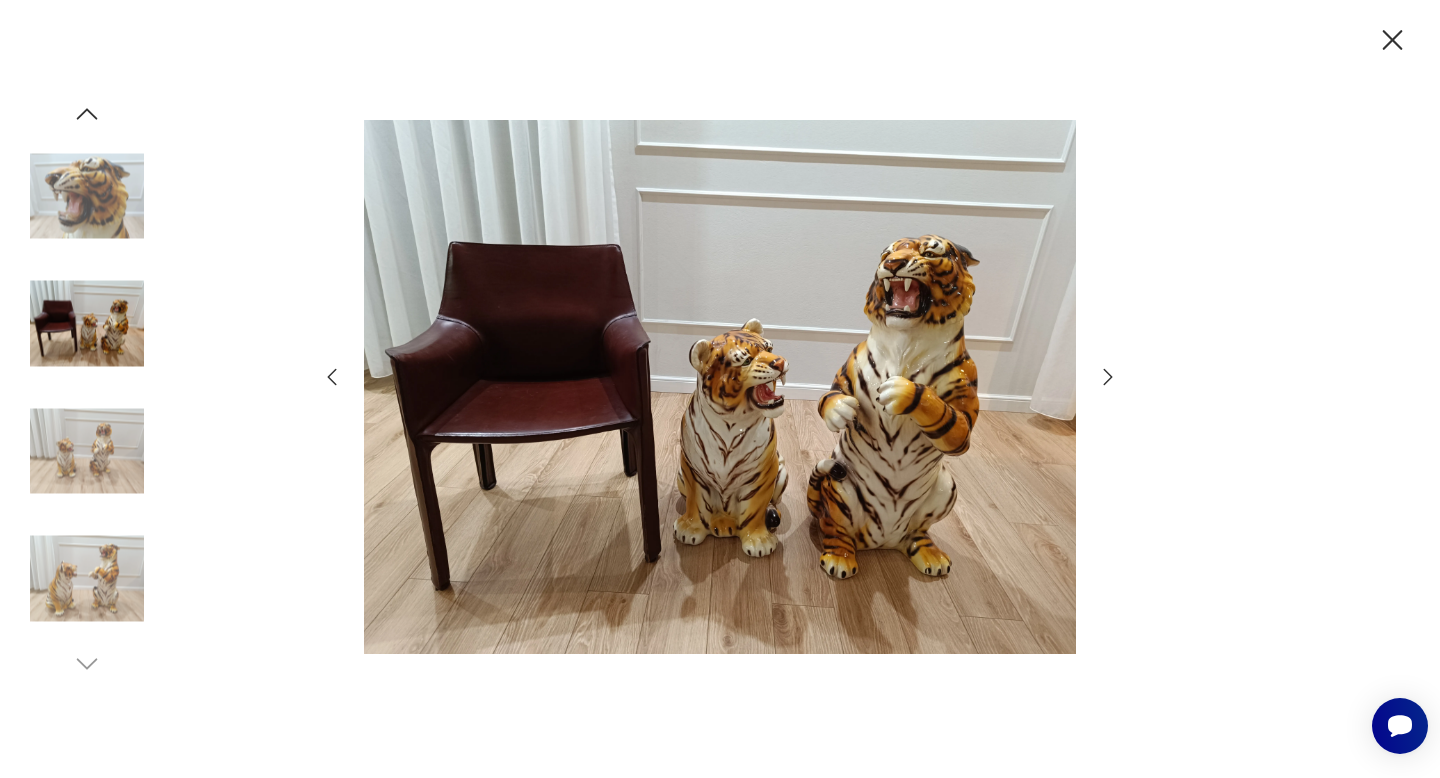 click at bounding box center [1108, 377] 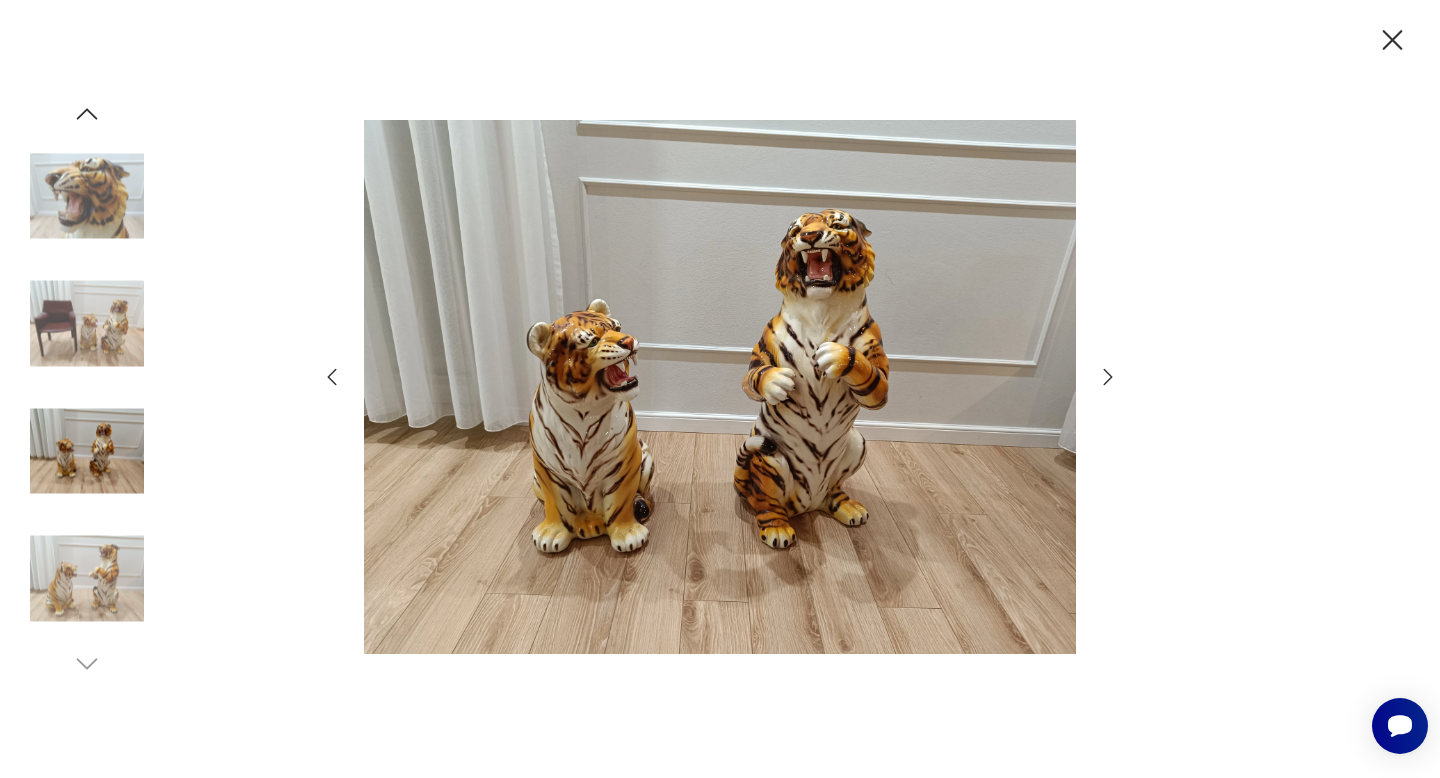 click at bounding box center [1108, 377] 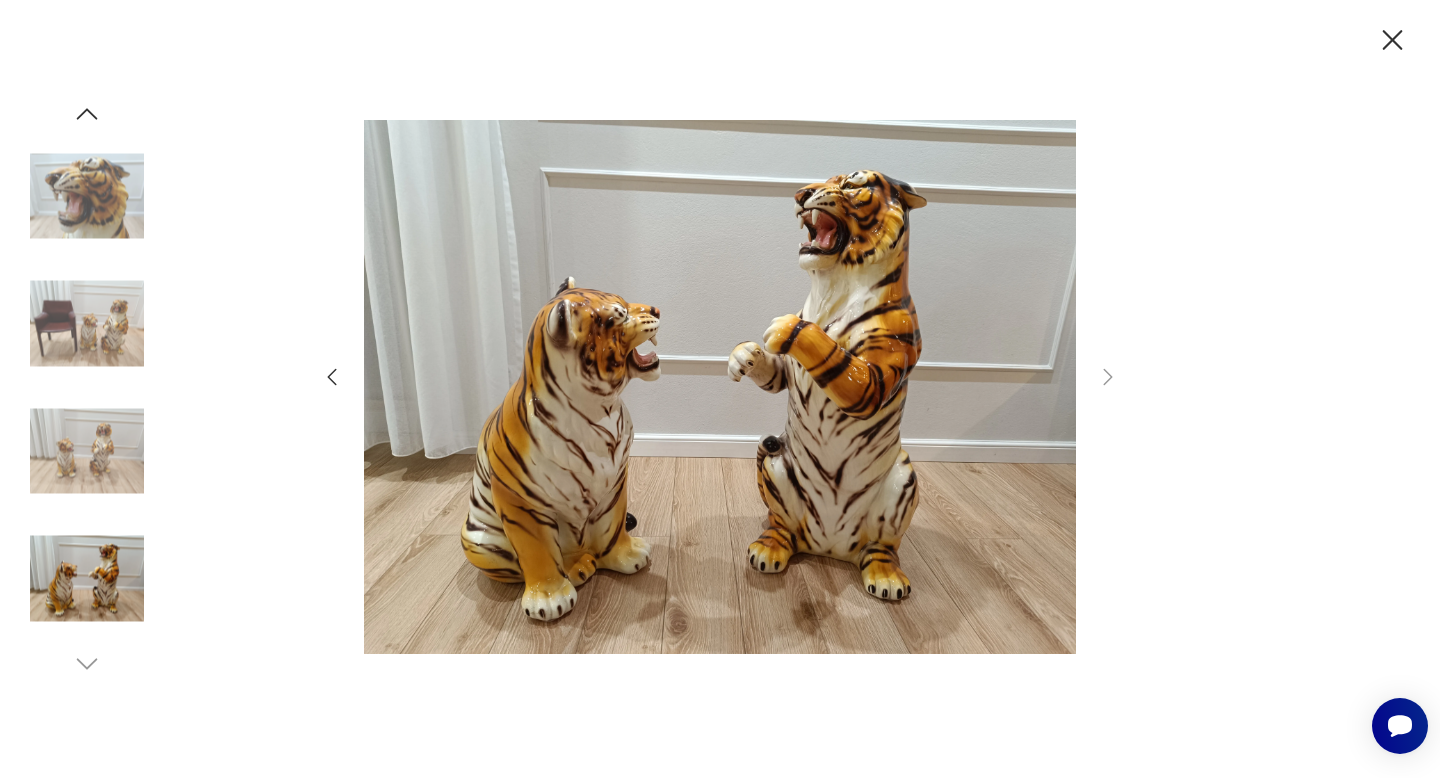 click at bounding box center (1392, 40) 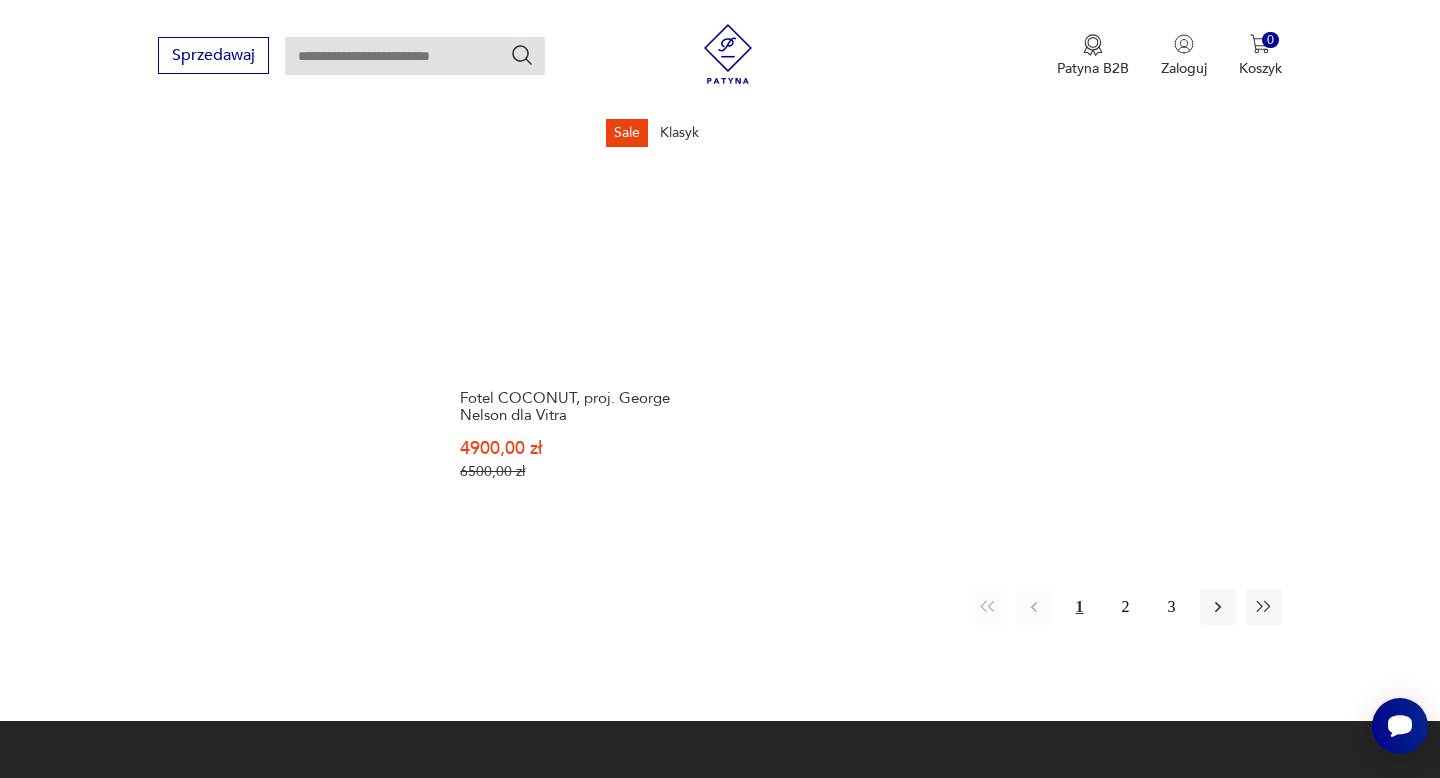 scroll, scrollTop: 2891, scrollLeft: 0, axis: vertical 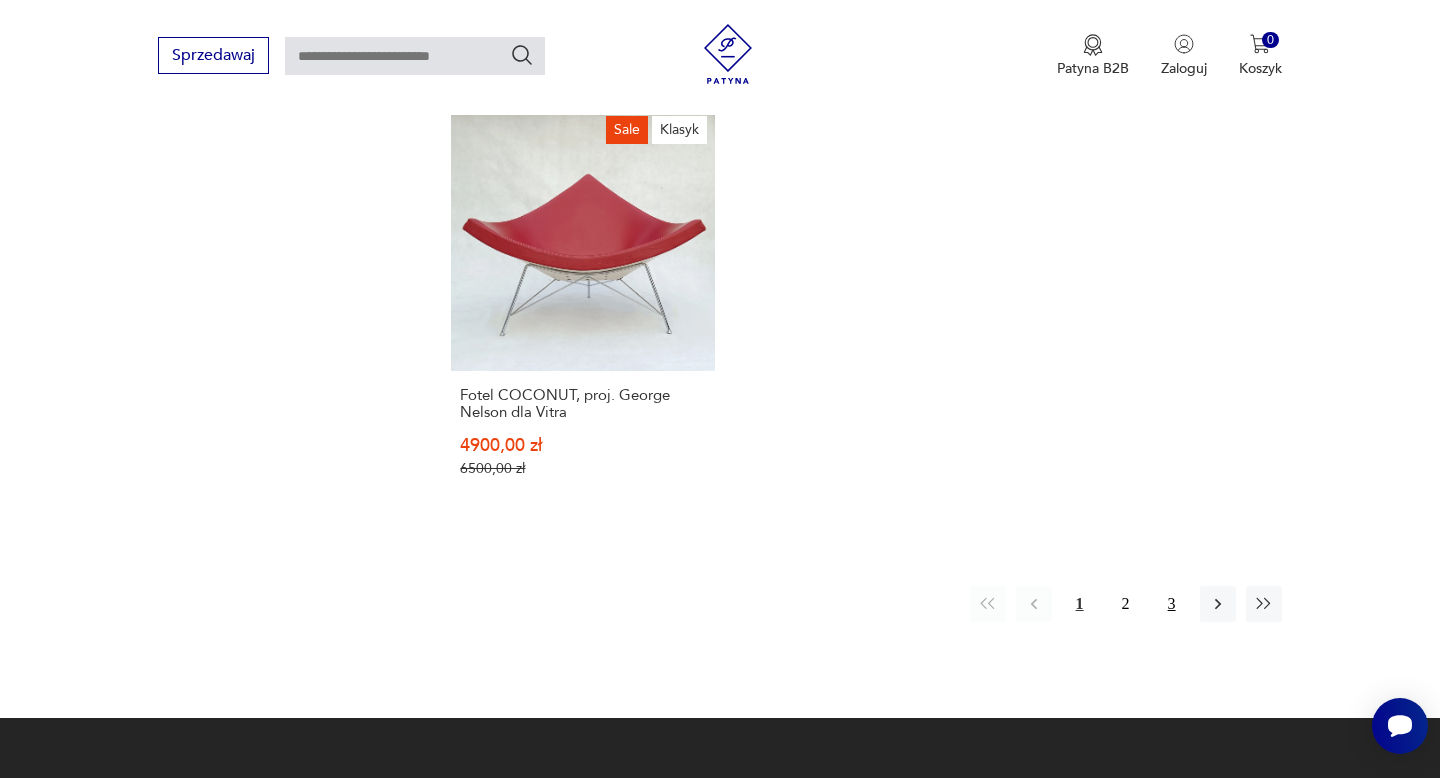 click on "3" at bounding box center (1172, 604) 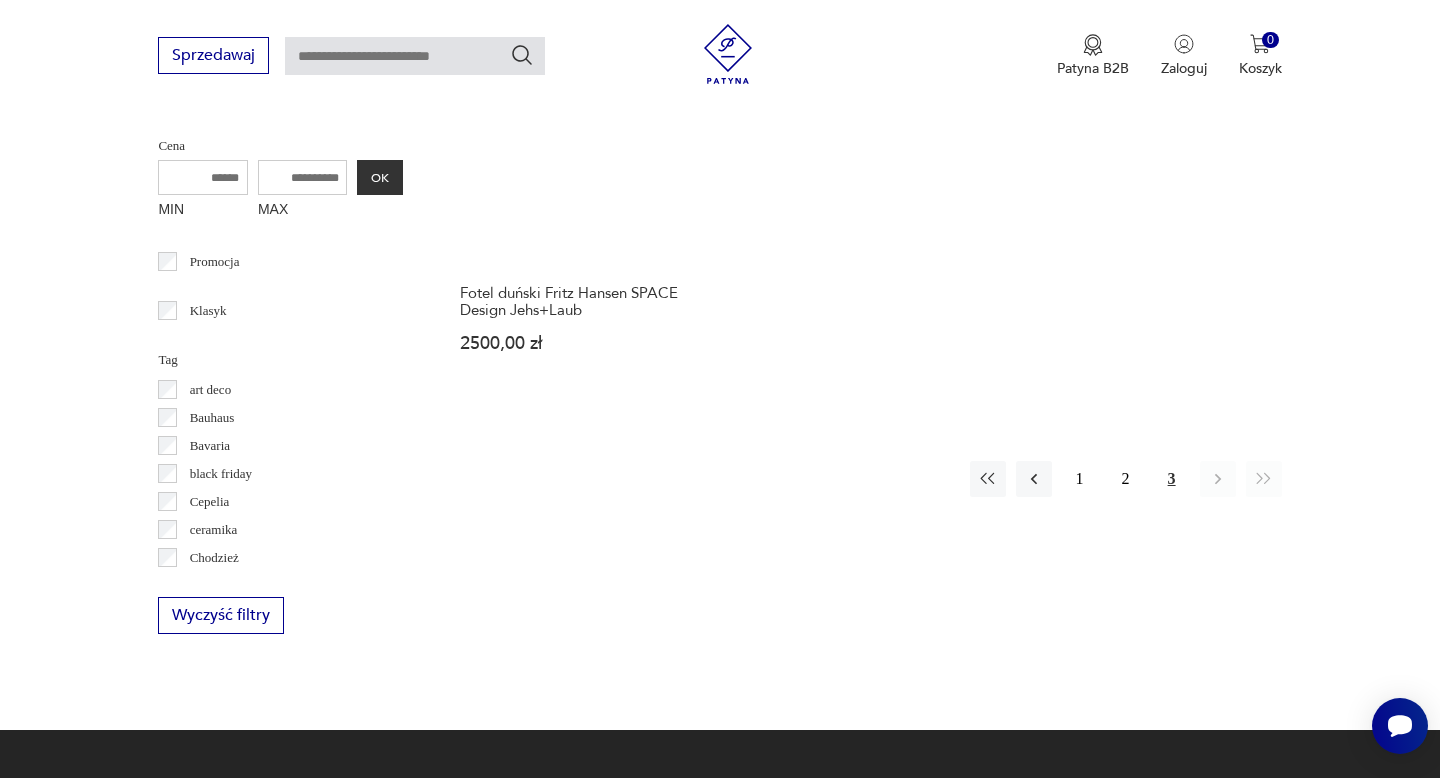 scroll, scrollTop: 769, scrollLeft: 0, axis: vertical 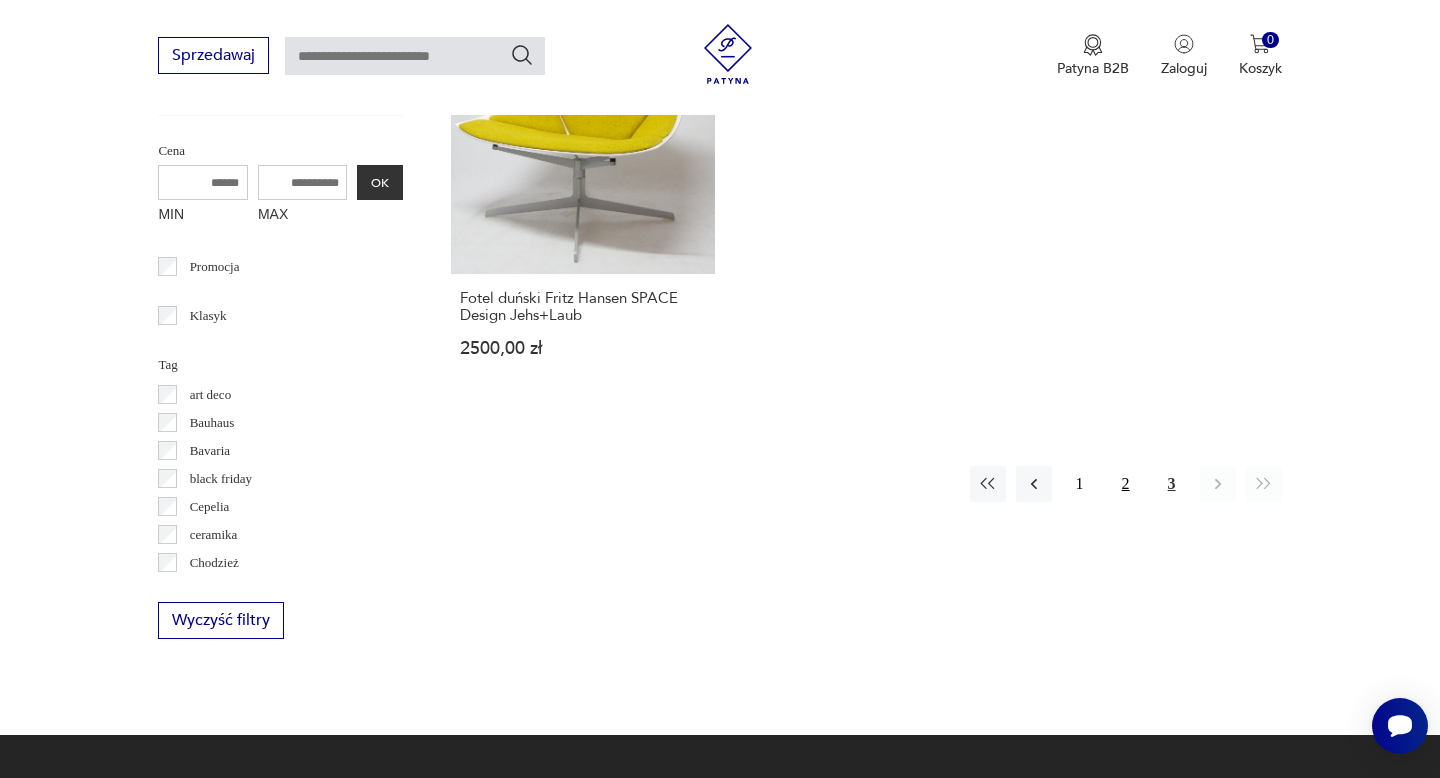click on "2" at bounding box center (1126, 484) 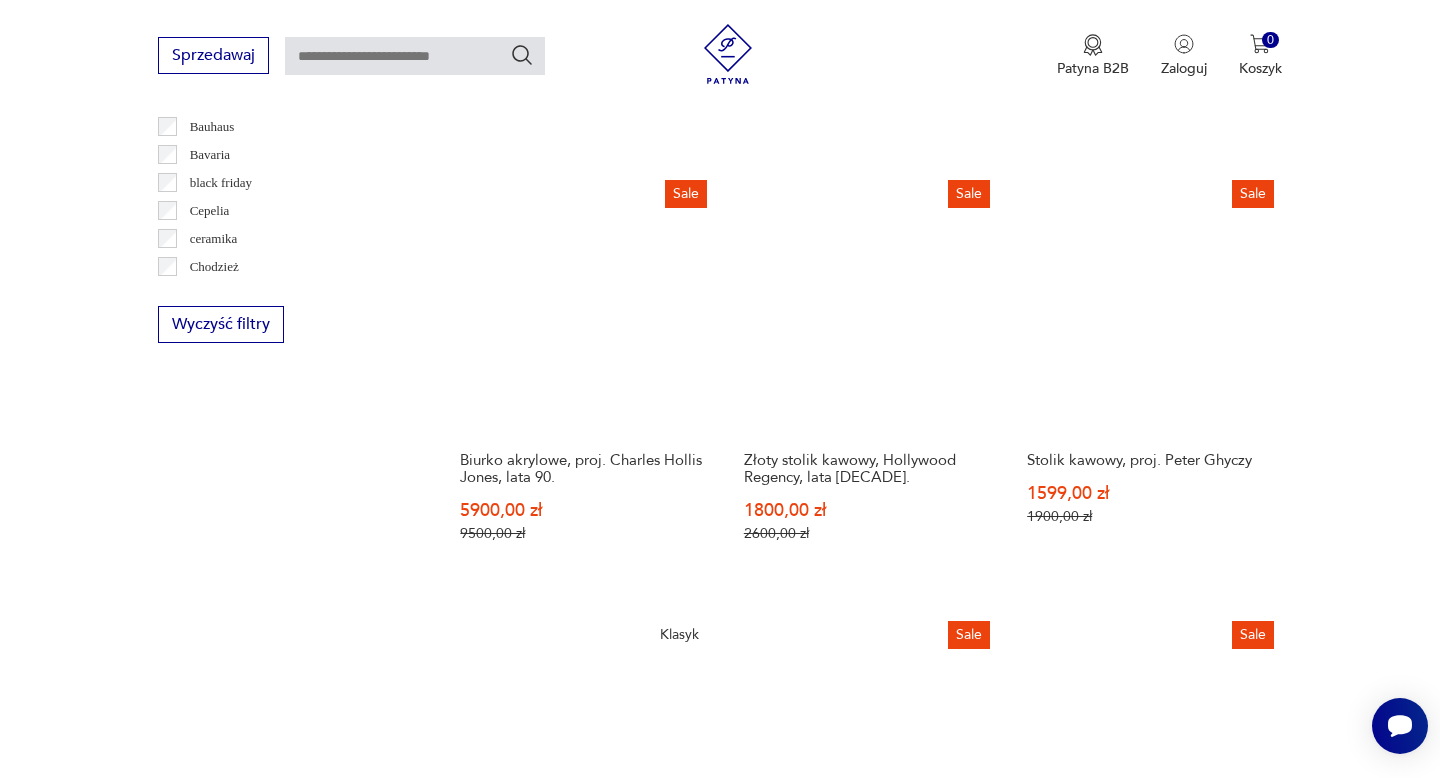 scroll, scrollTop: 0, scrollLeft: 0, axis: both 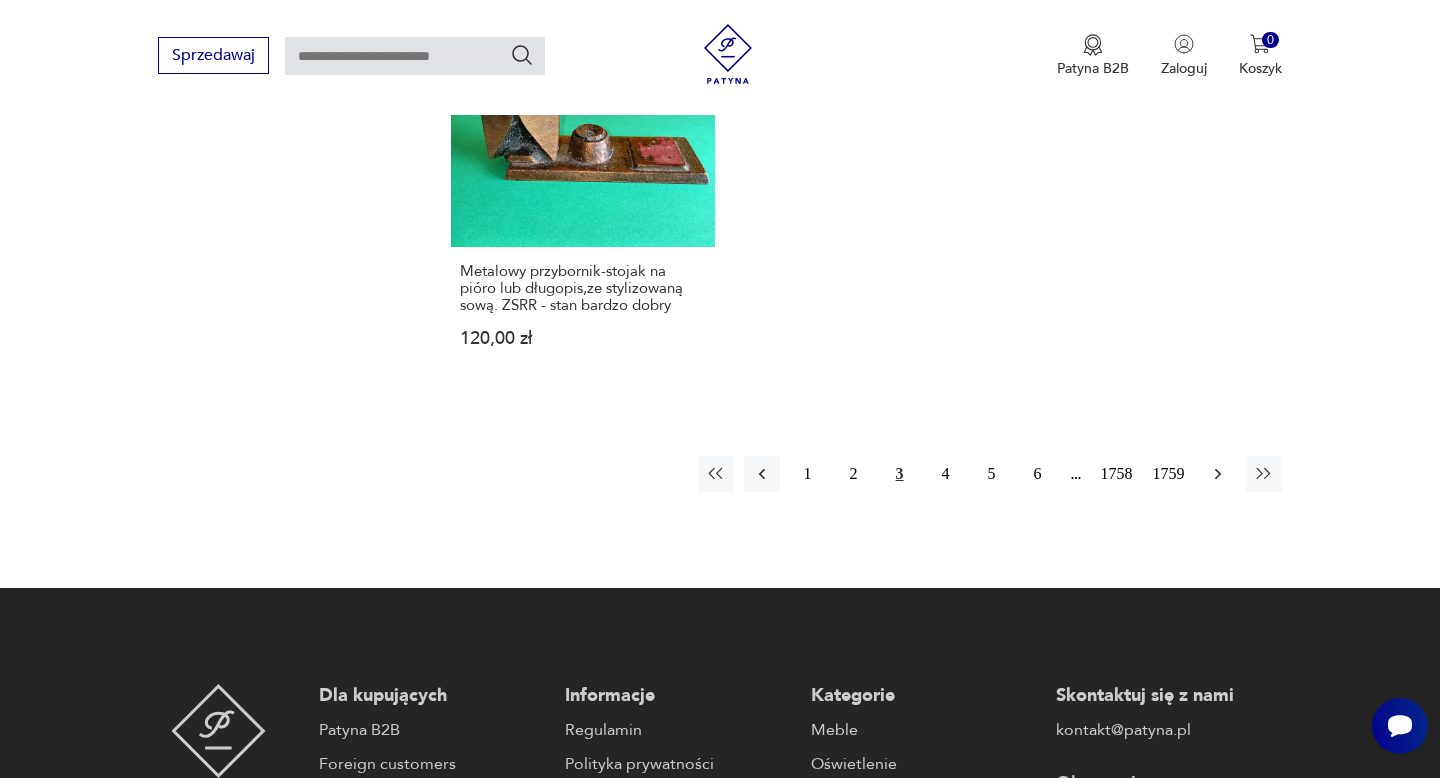 click at bounding box center (1218, 474) 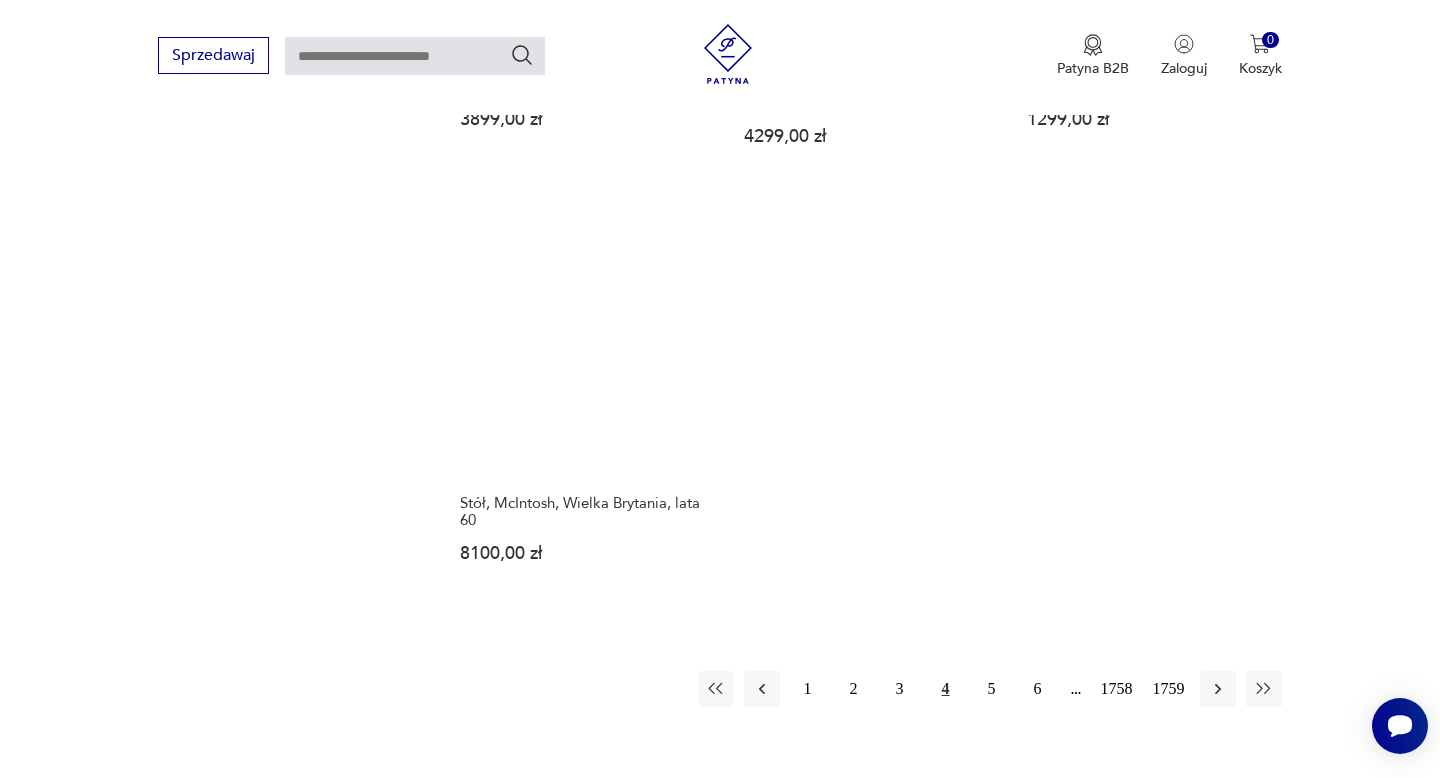 scroll, scrollTop: 2542, scrollLeft: 0, axis: vertical 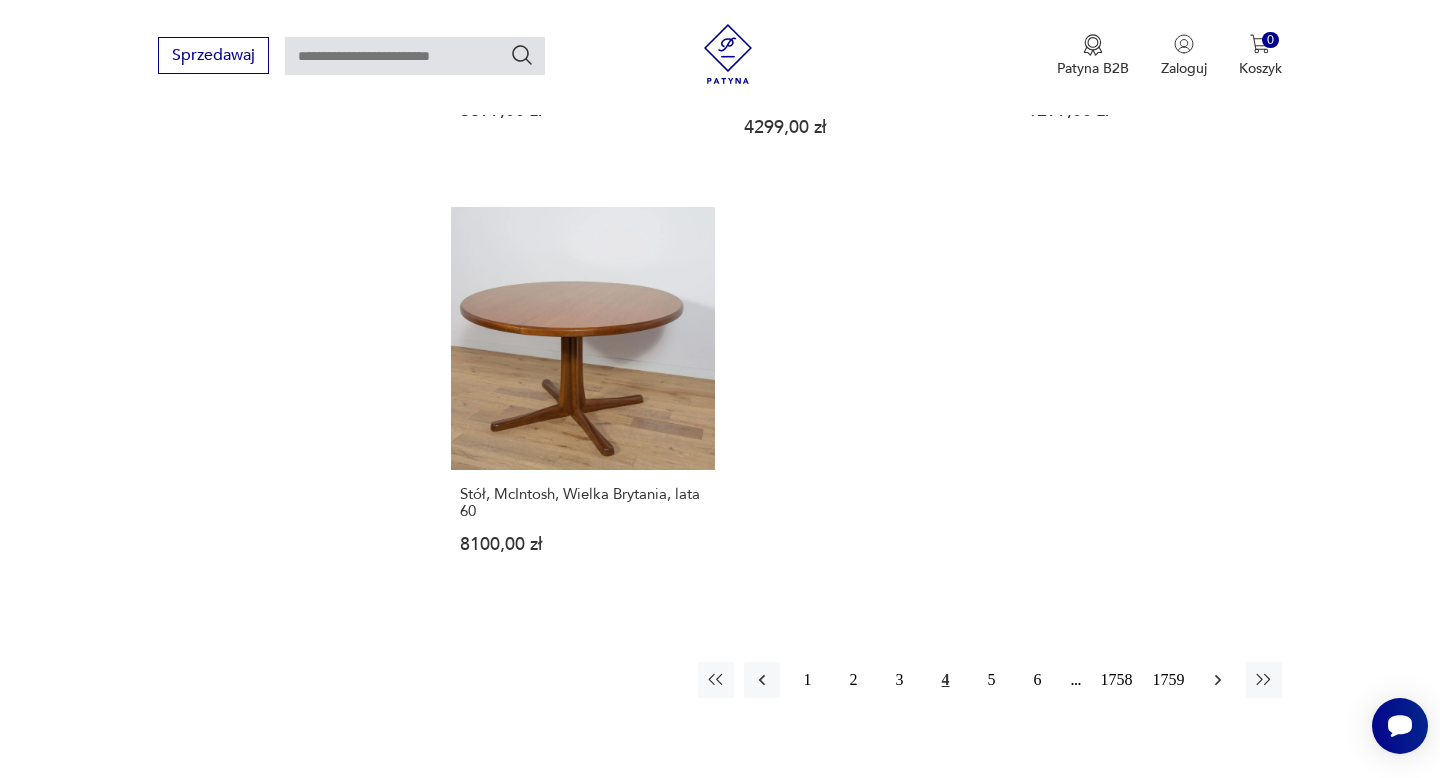 click at bounding box center [1218, 680] 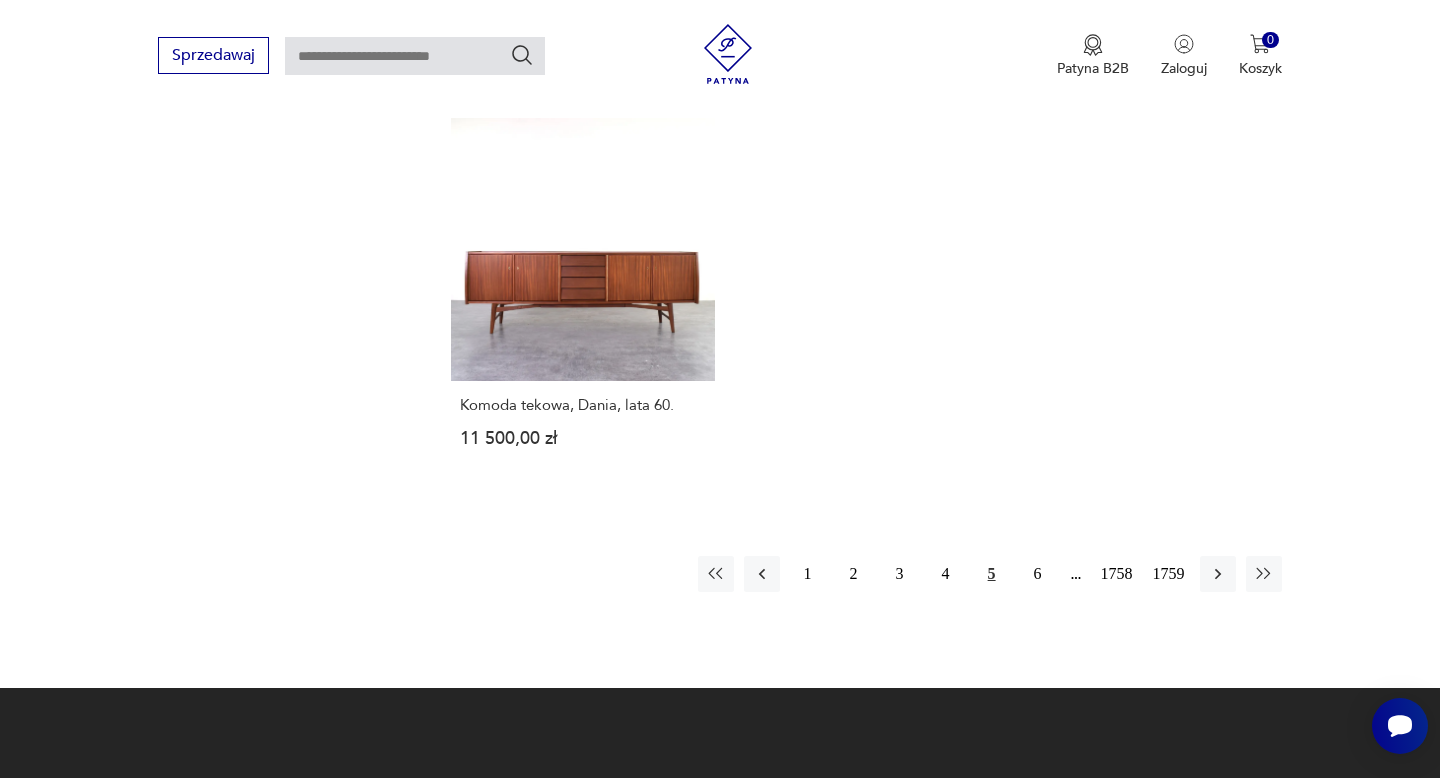 scroll, scrollTop: 2654, scrollLeft: 0, axis: vertical 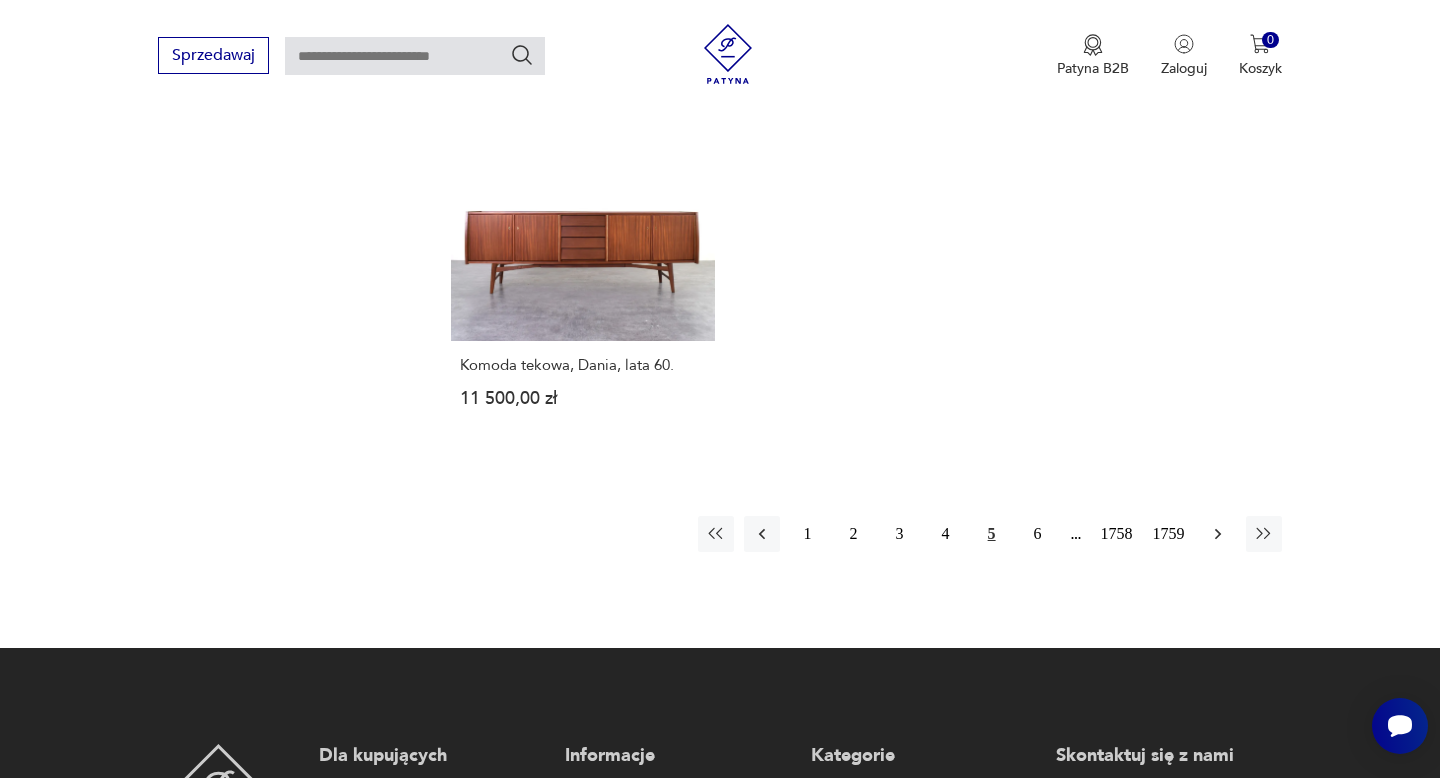 click at bounding box center (1218, 534) 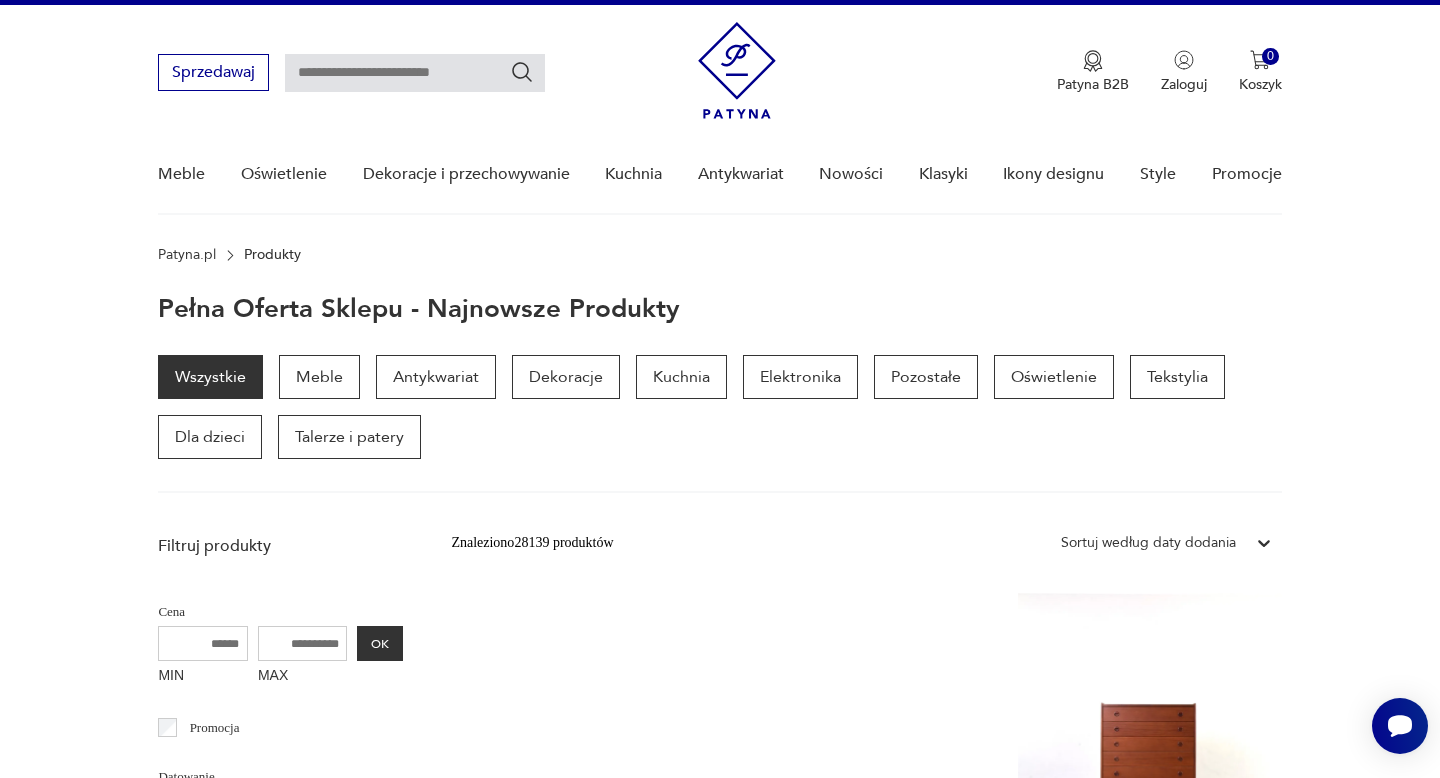 scroll, scrollTop: 0, scrollLeft: 0, axis: both 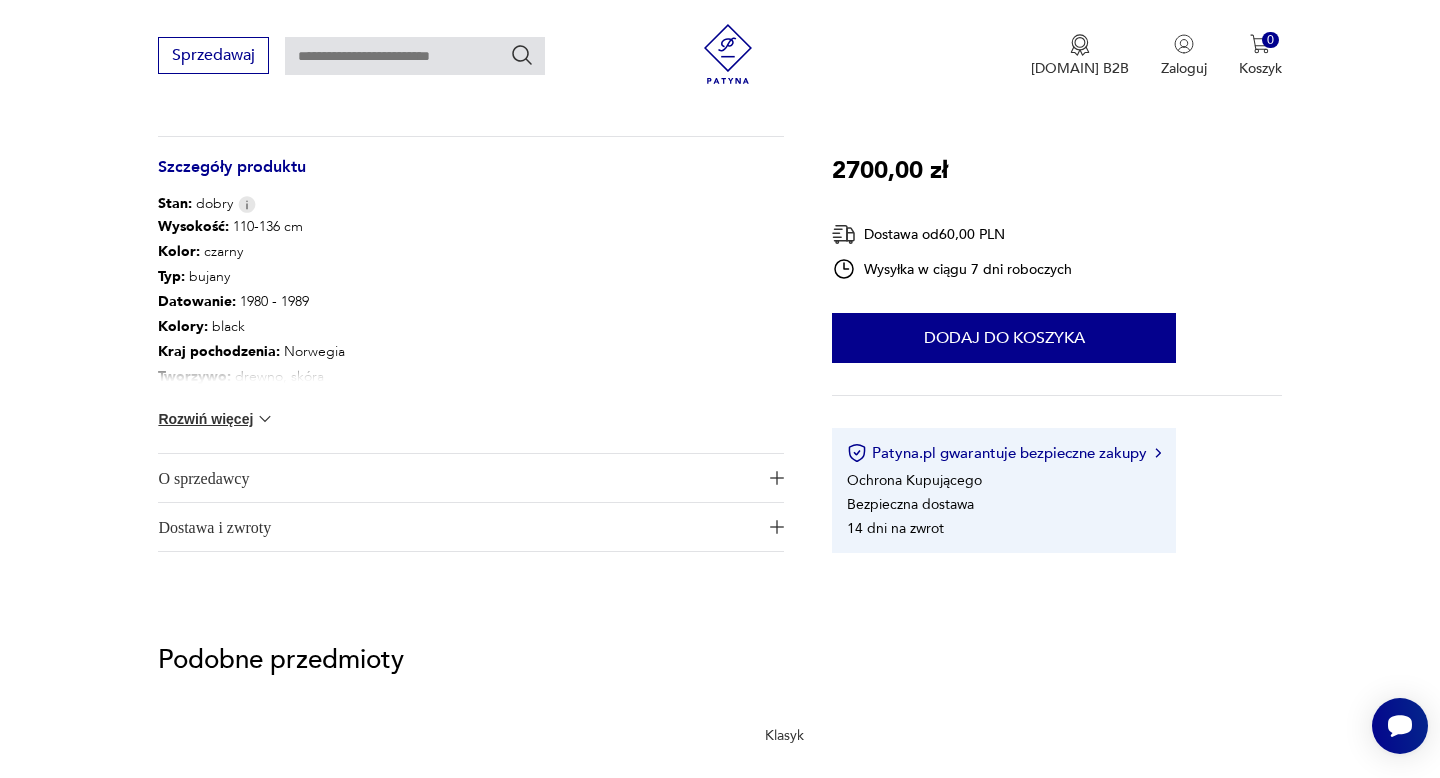 click on "O sprzedawcy" at bounding box center [457, 478] 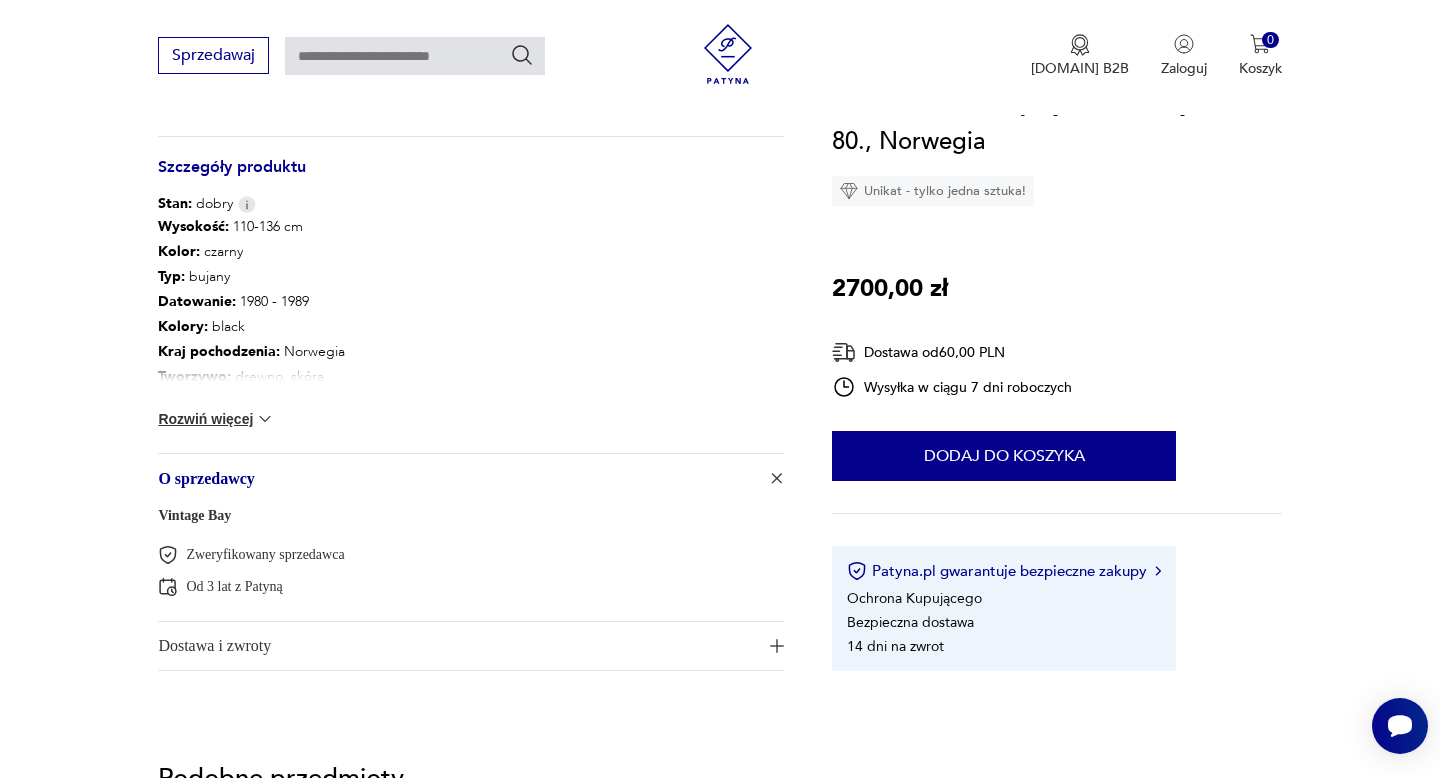 click on "Vintage Bay" at bounding box center (194, 515) 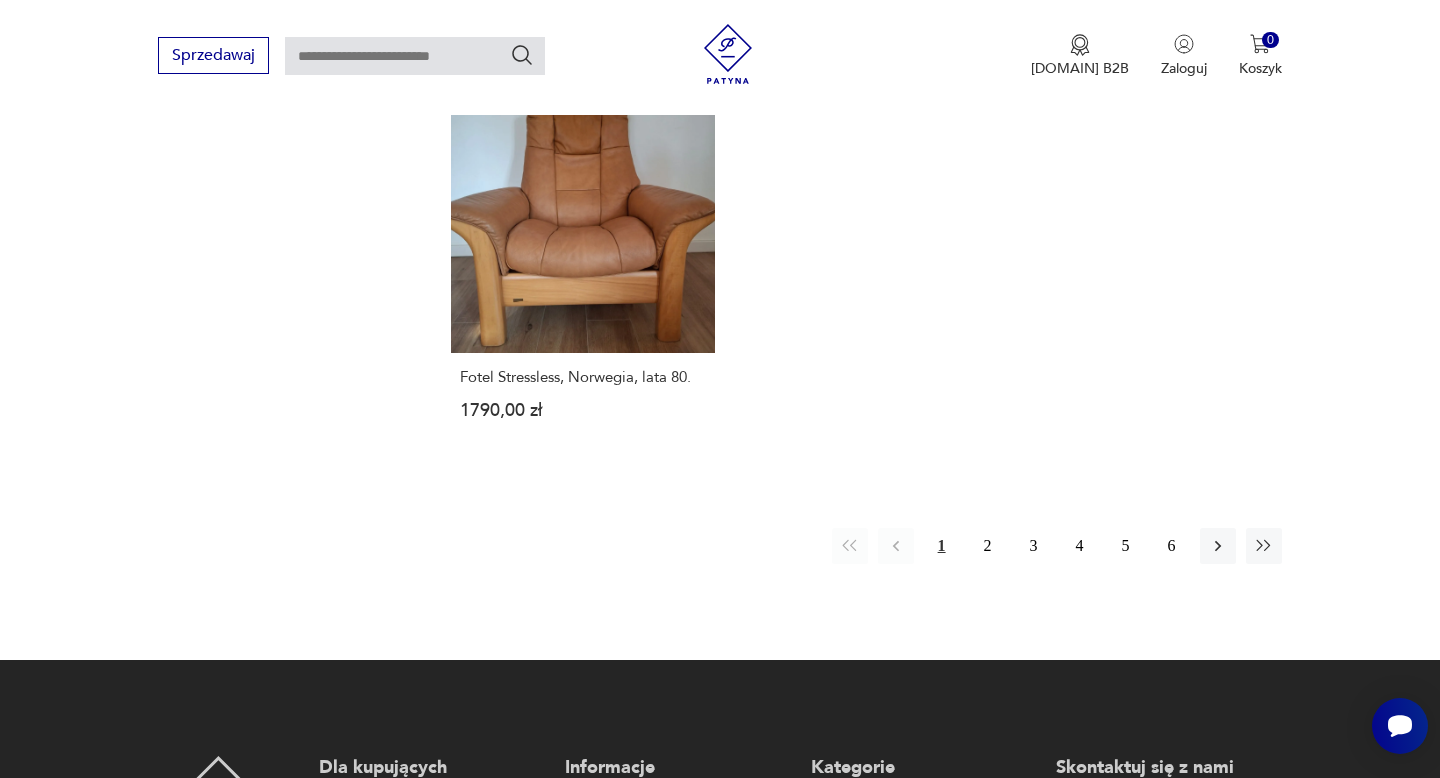 scroll, scrollTop: 2857, scrollLeft: 0, axis: vertical 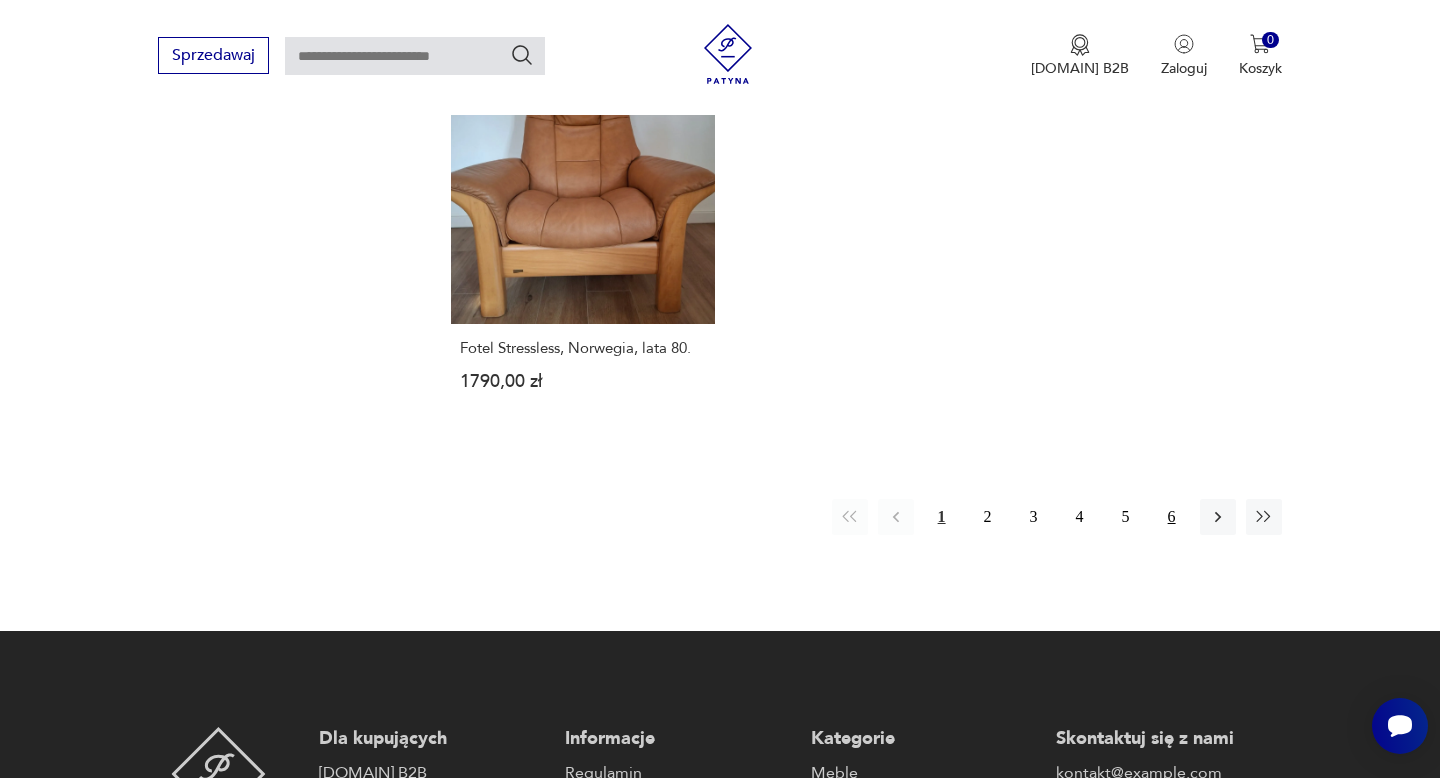 click on "6" at bounding box center [1172, 517] 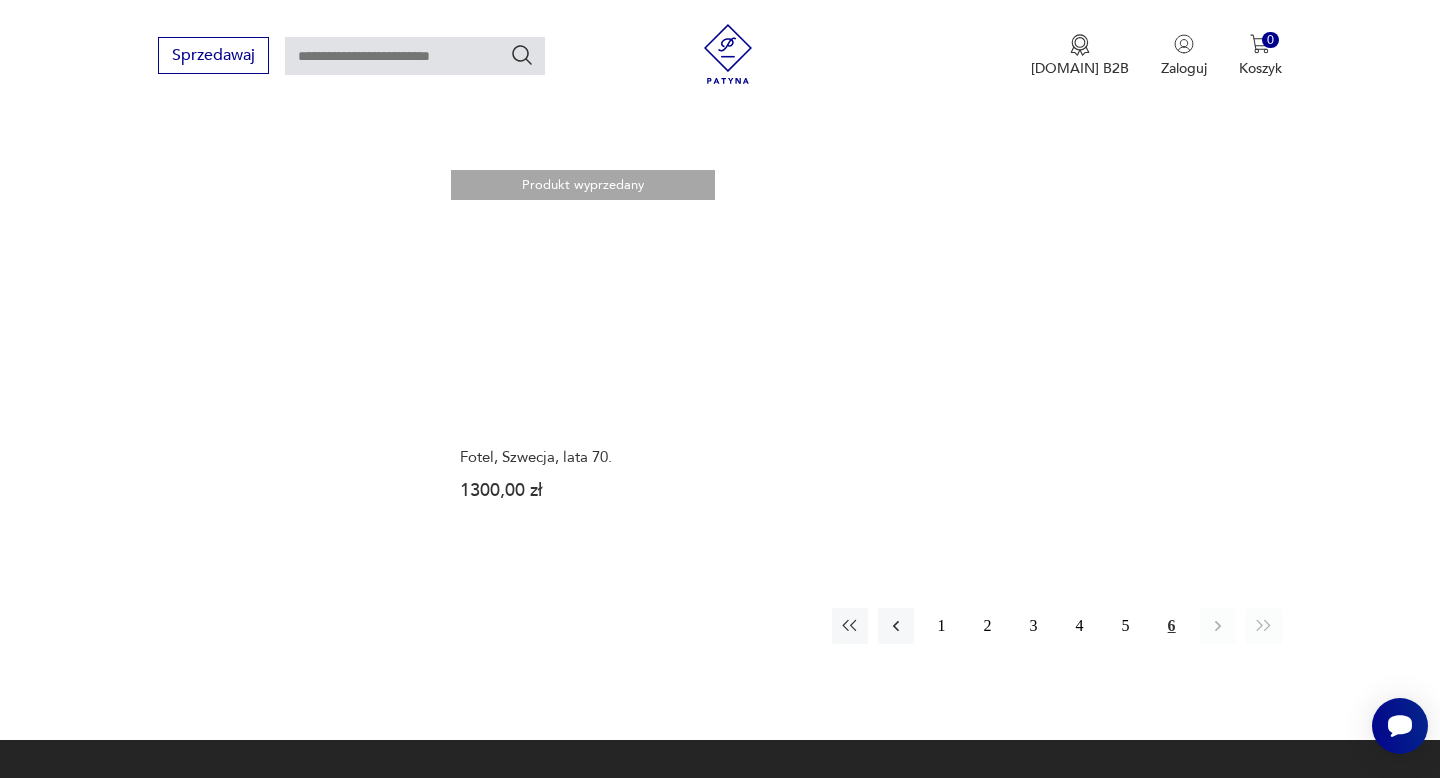 scroll, scrollTop: 1449, scrollLeft: 0, axis: vertical 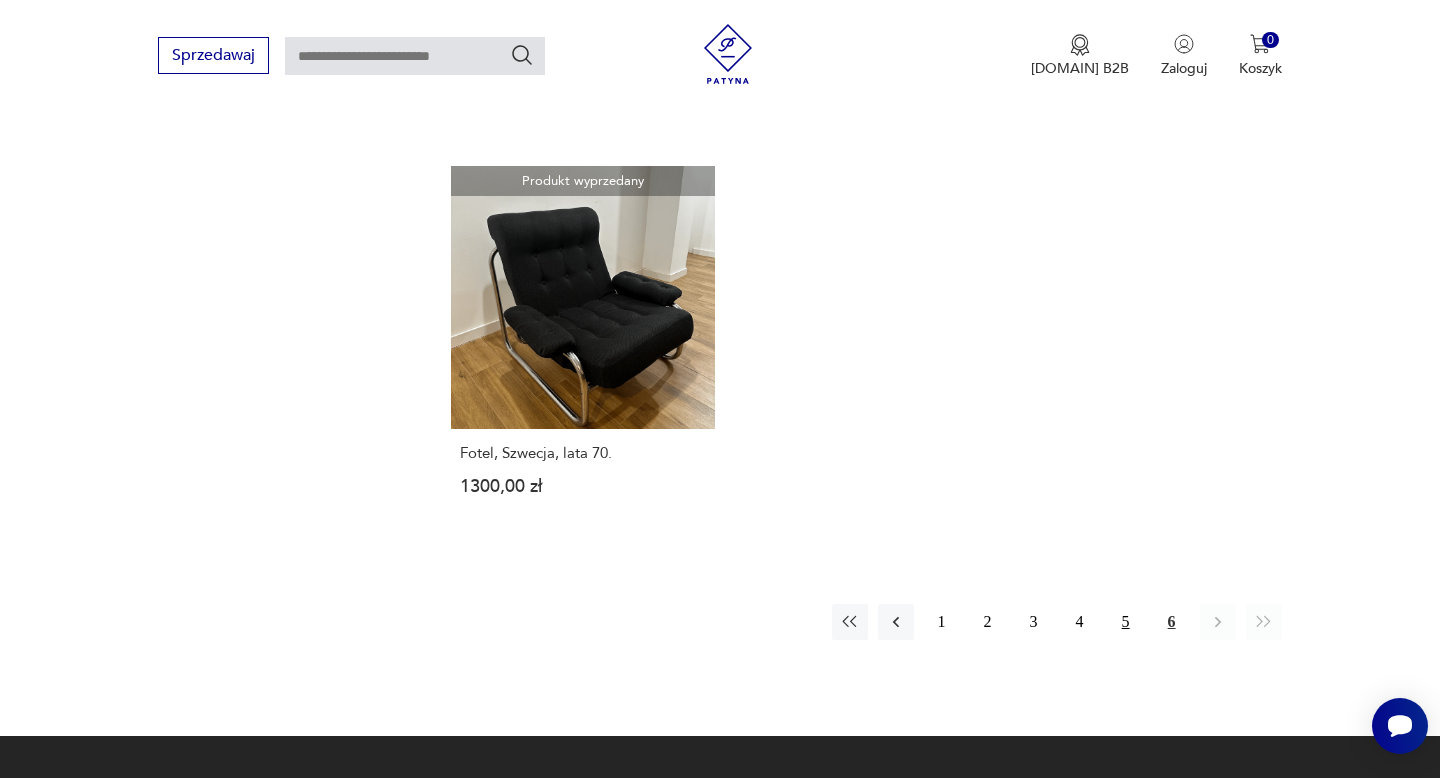 click on "5" at bounding box center [1126, 622] 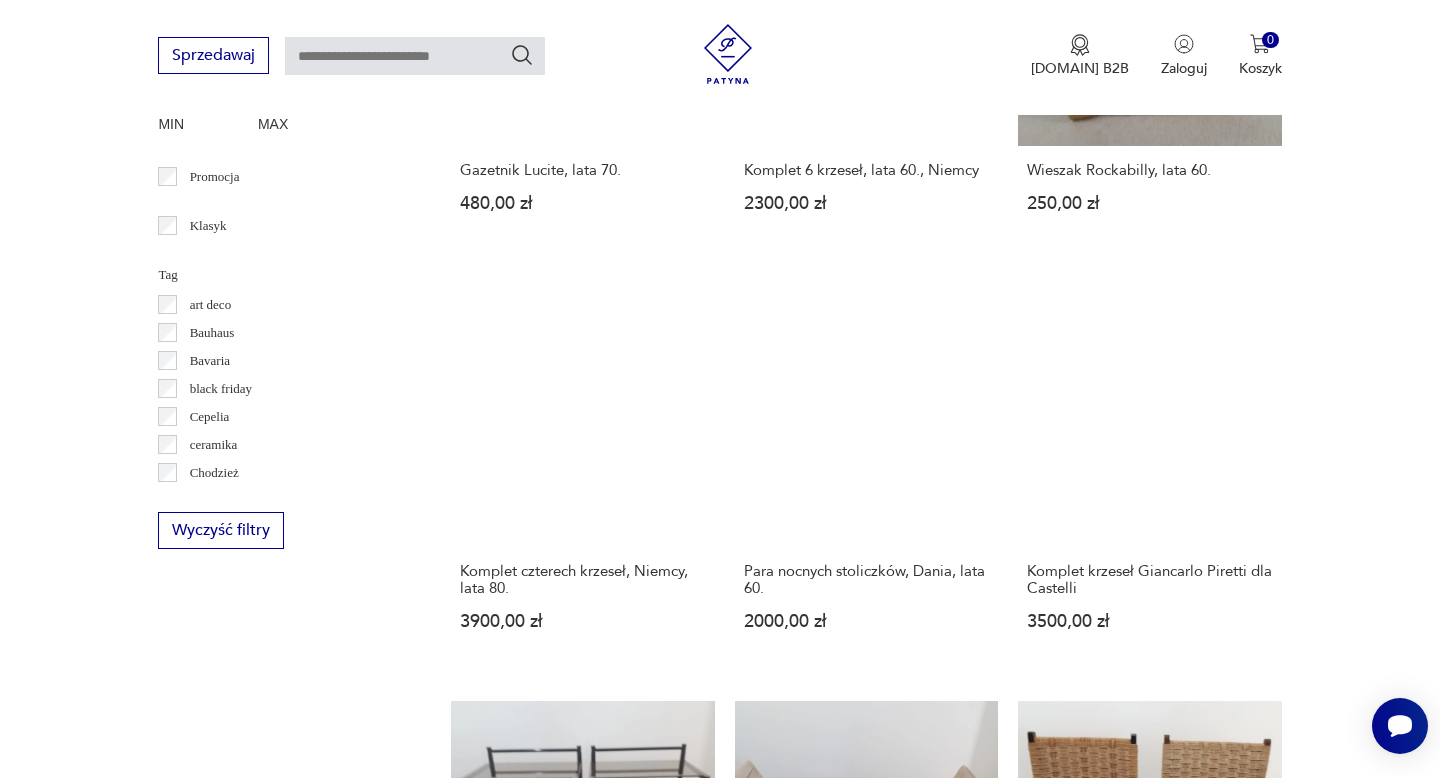scroll, scrollTop: 0, scrollLeft: 0, axis: both 